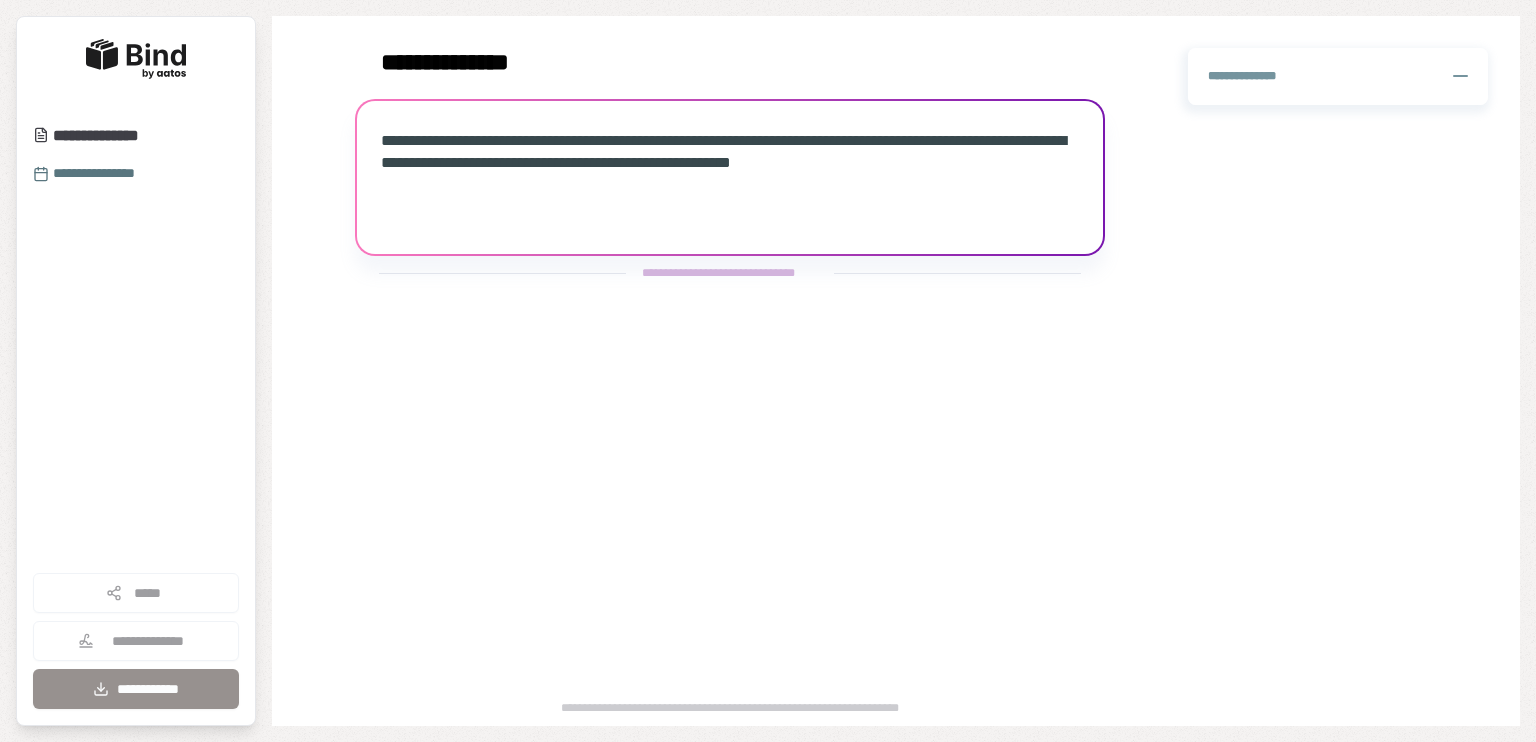 scroll, scrollTop: 0, scrollLeft: 0, axis: both 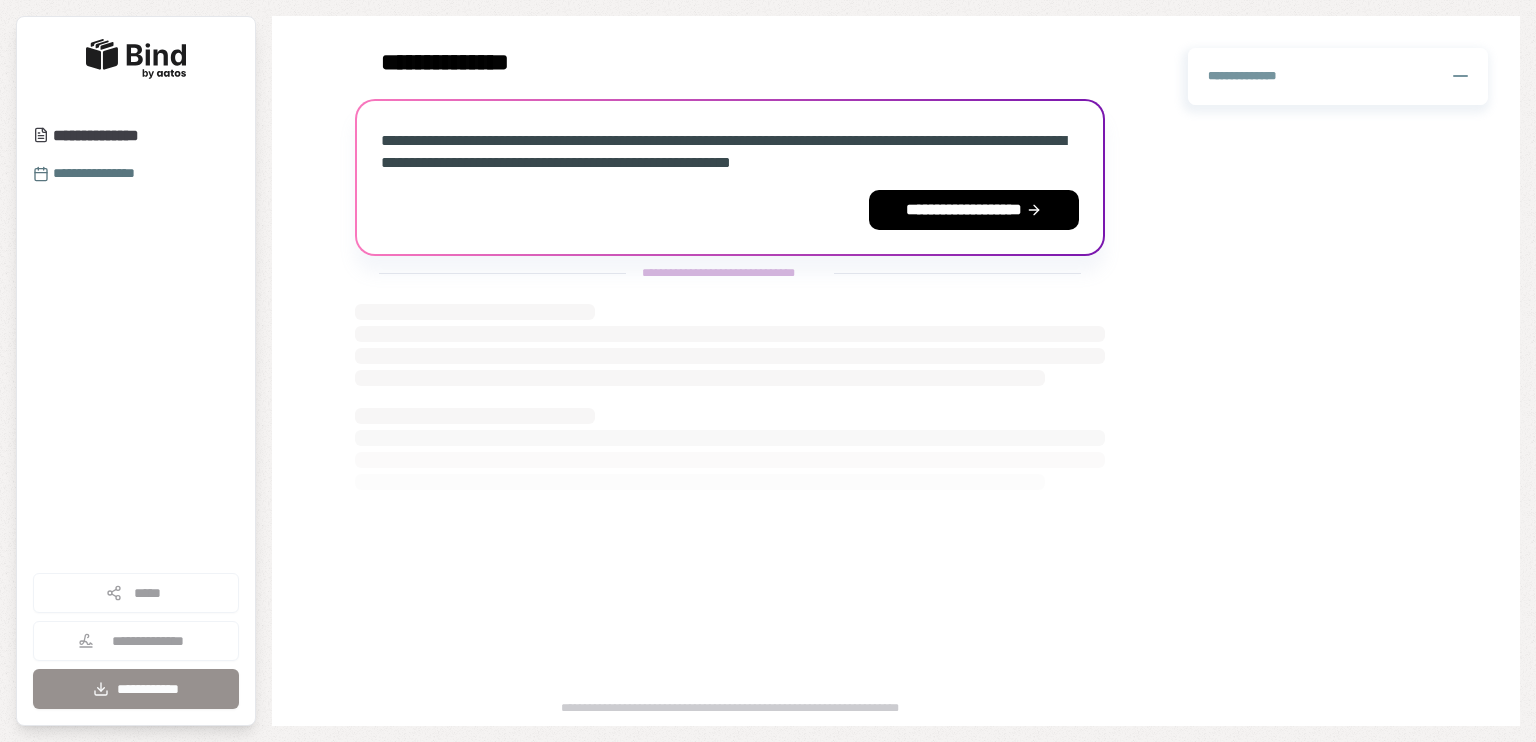 click on "**********" at bounding box center (1338, 76) 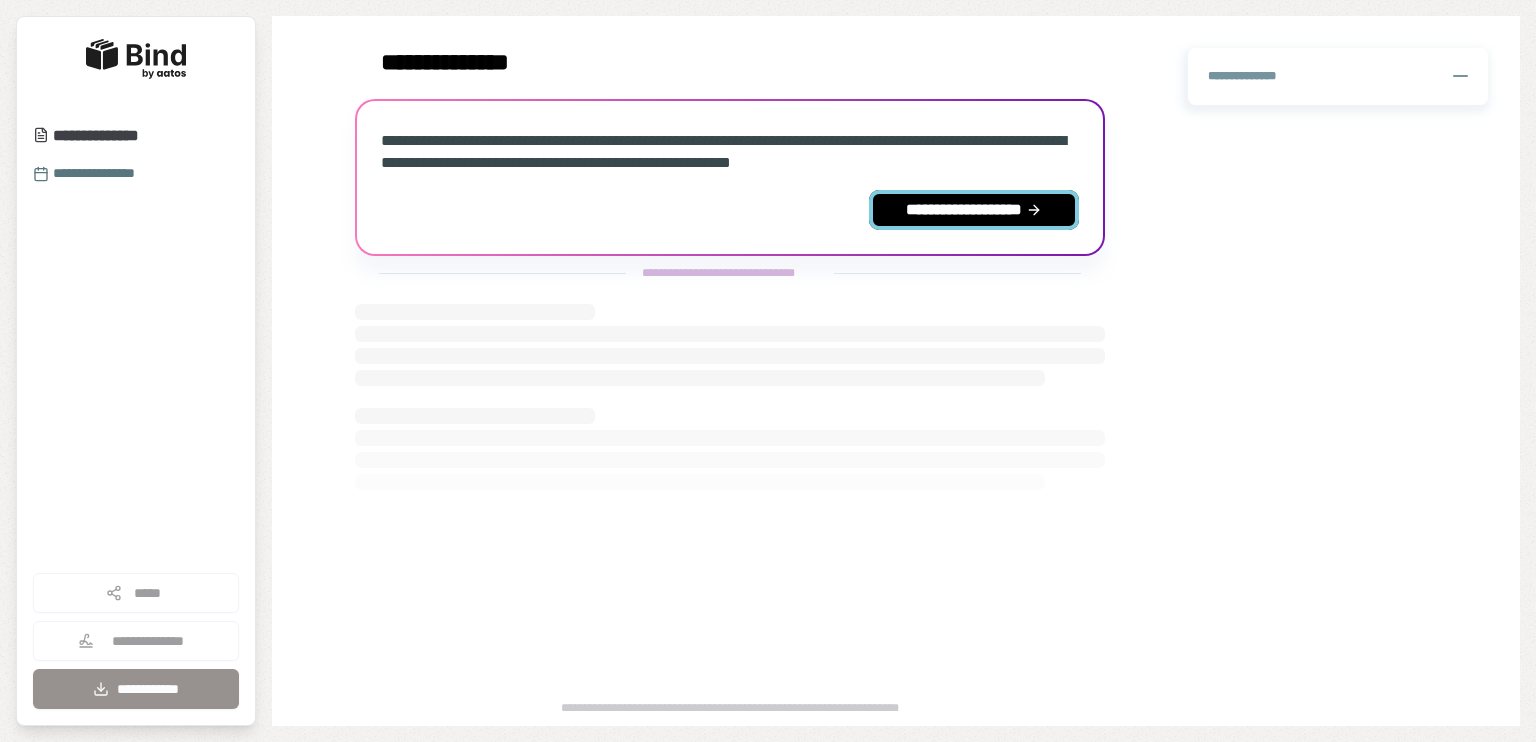 click on "**********" at bounding box center [974, 210] 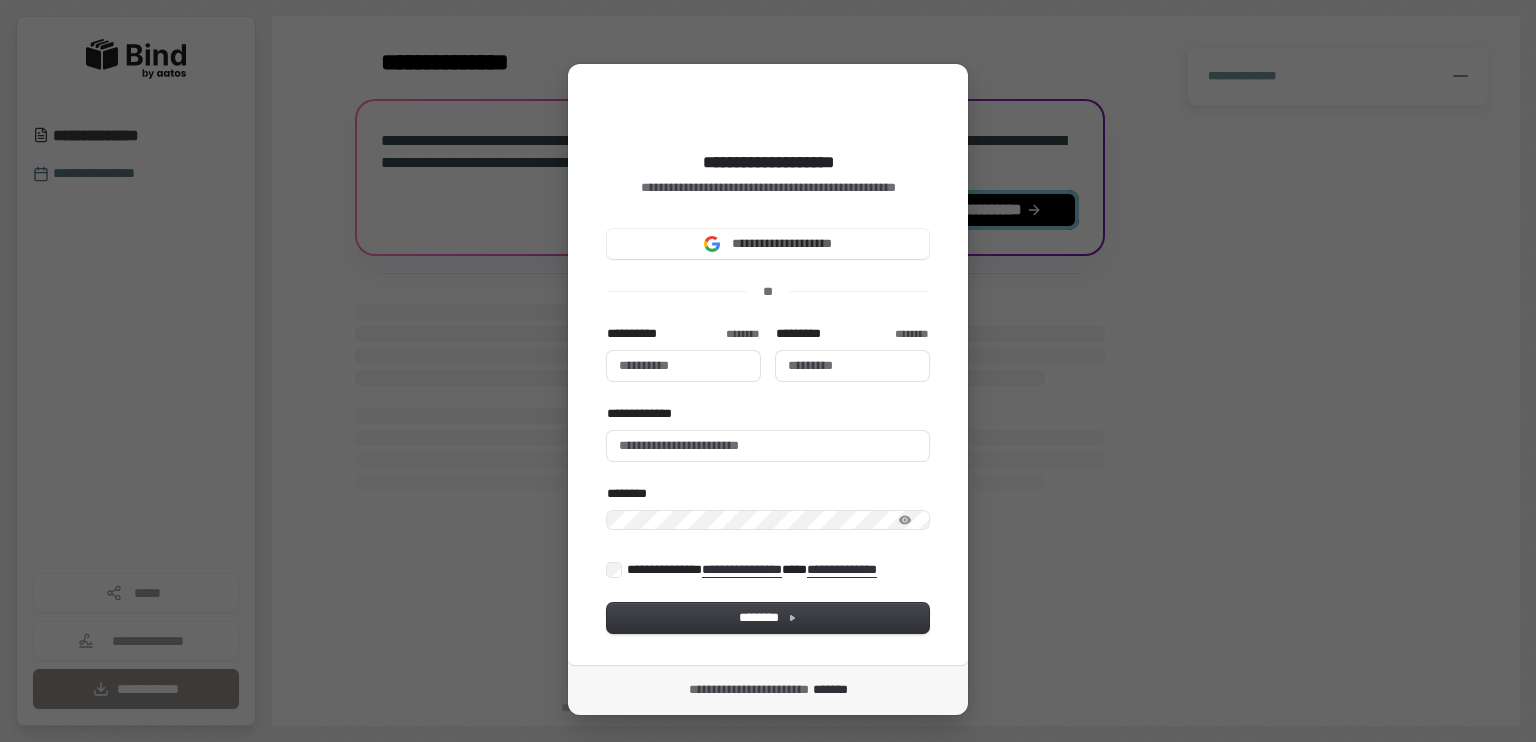 type 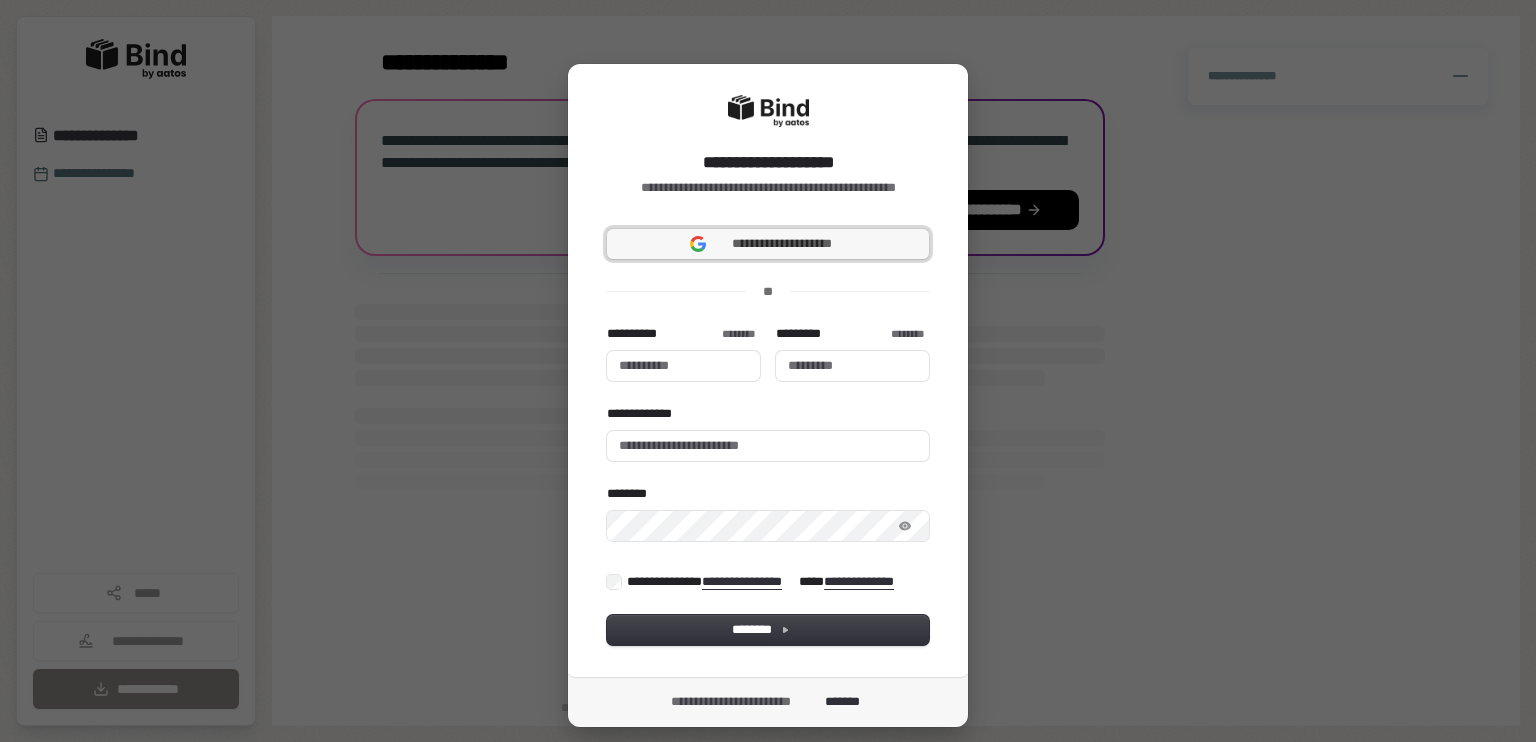 click on "**********" at bounding box center [782, 244] 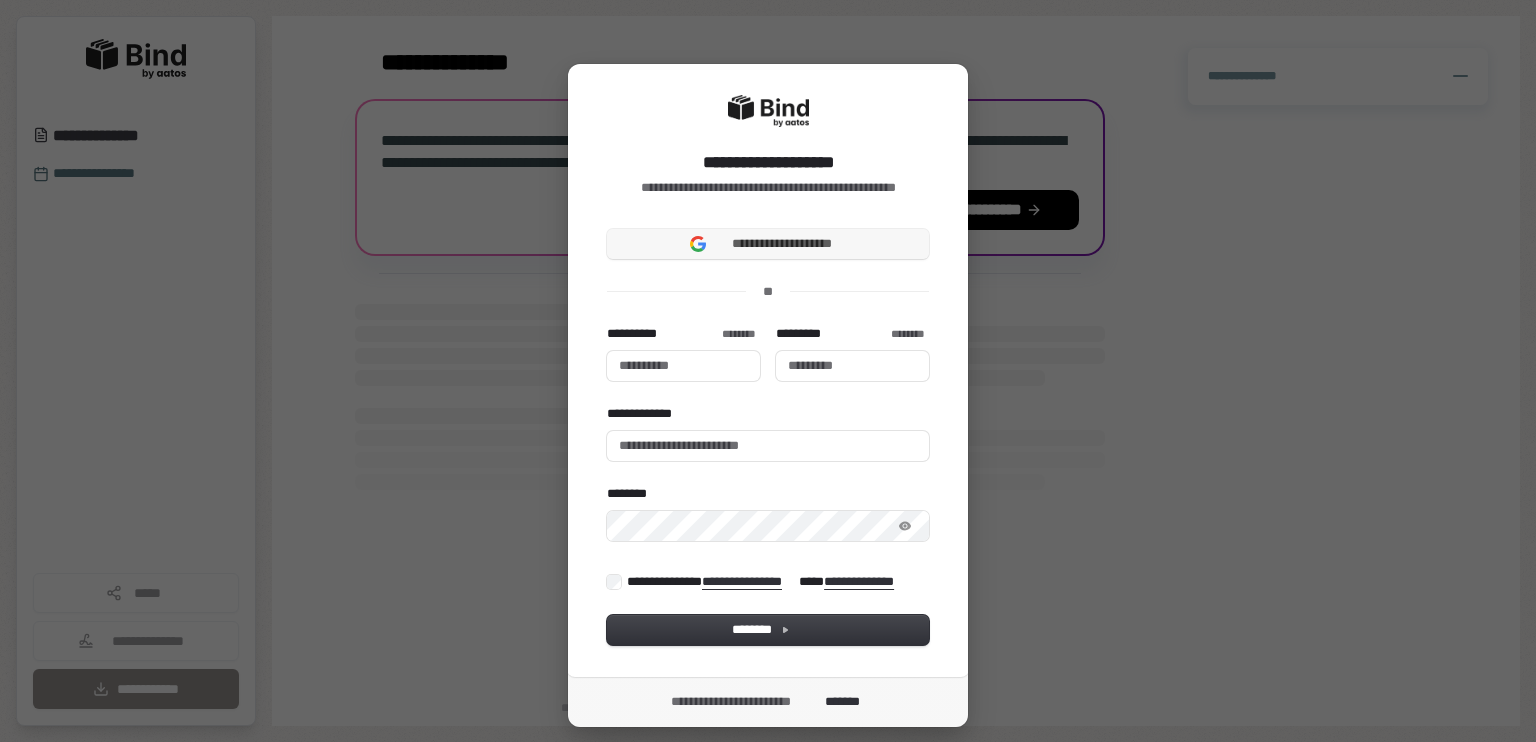 type 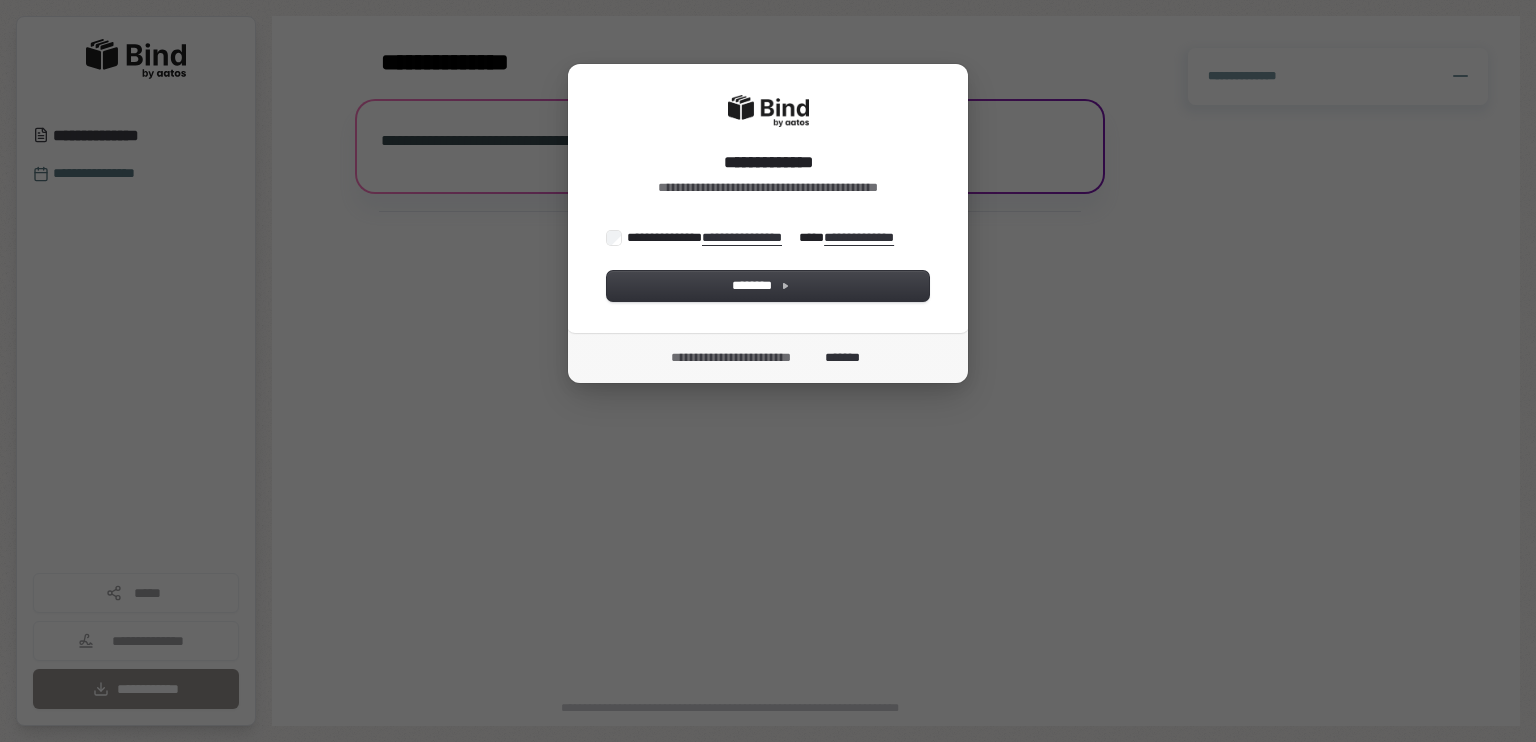 scroll, scrollTop: 0, scrollLeft: 0, axis: both 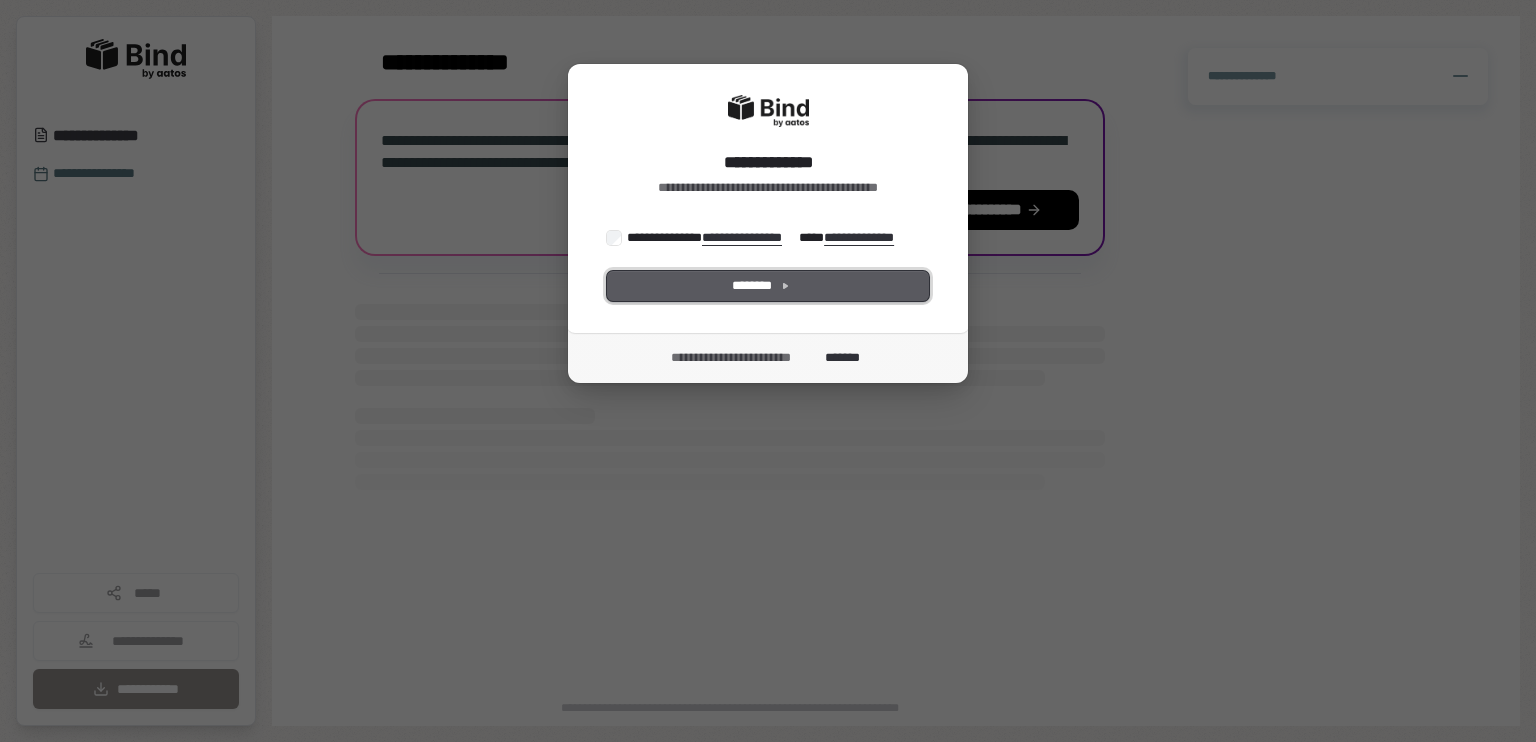 click on "********" at bounding box center (768, 286) 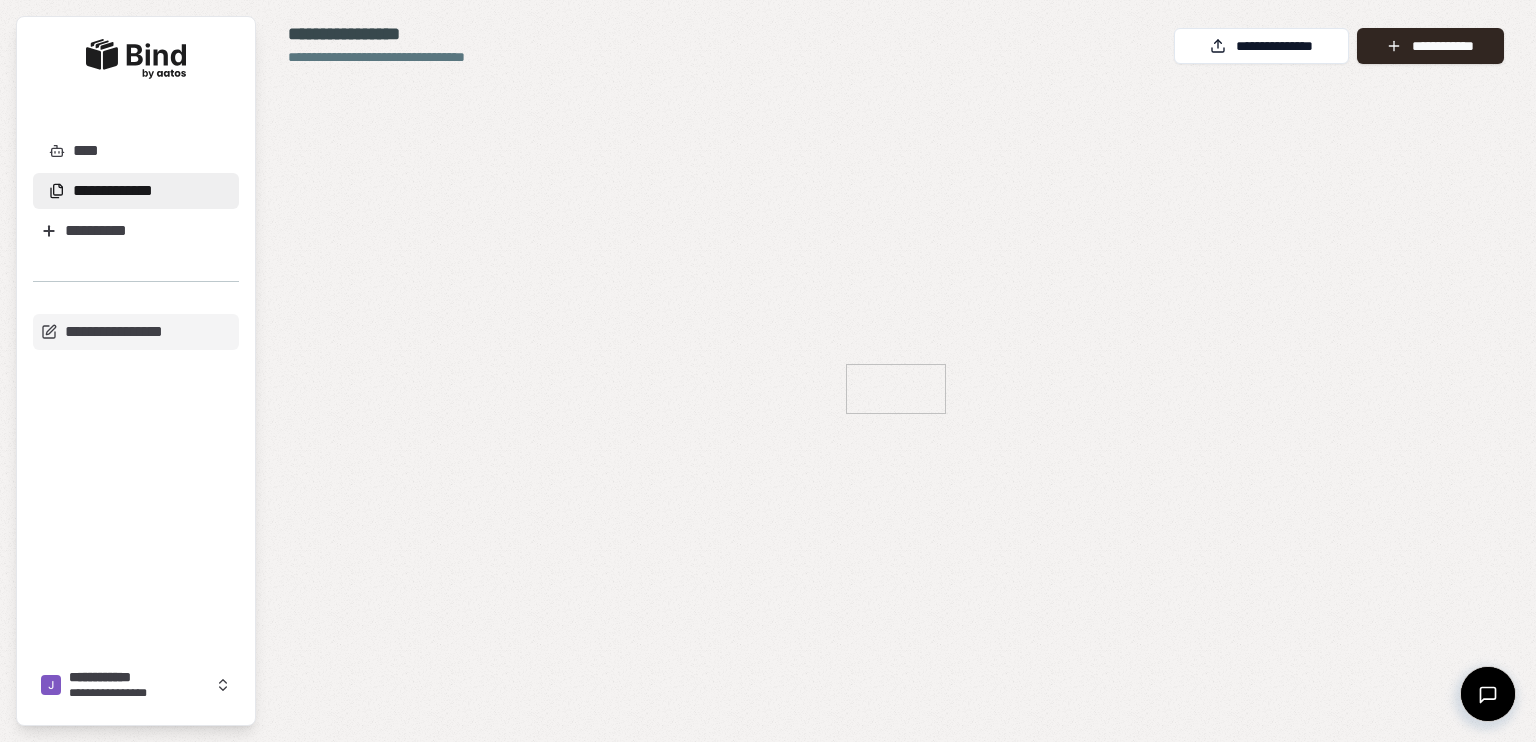 scroll, scrollTop: 0, scrollLeft: 0, axis: both 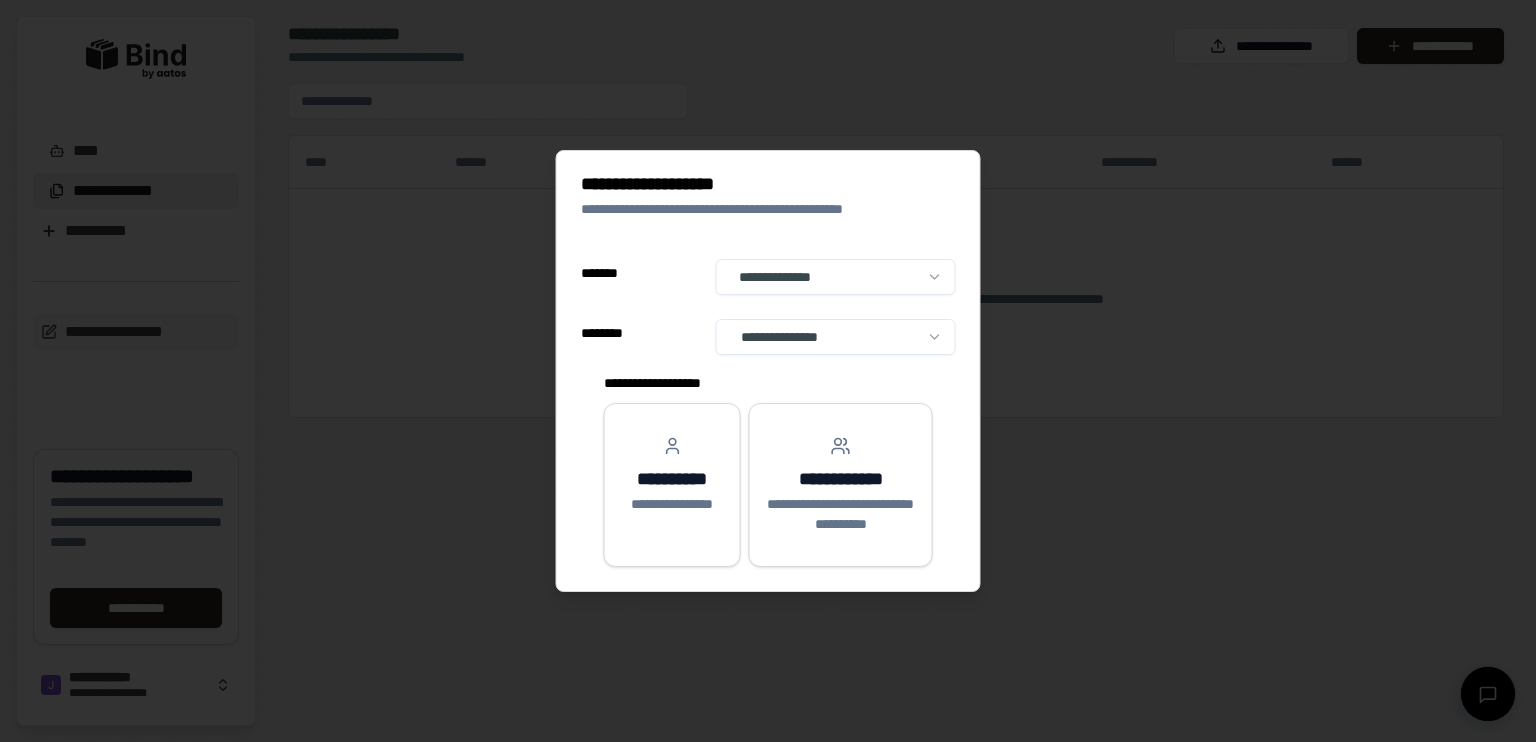 select on "**" 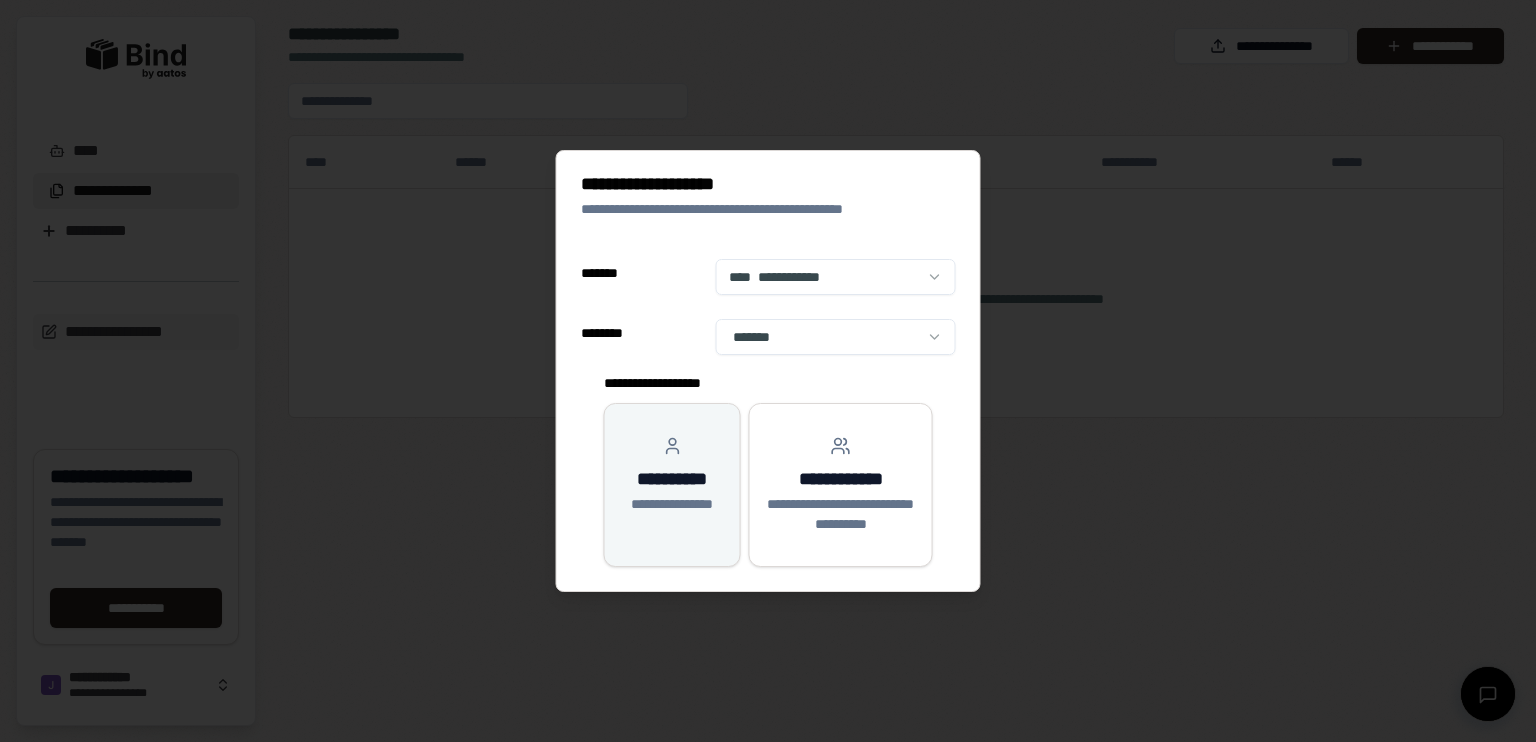 click on "**********" at bounding box center [672, 485] 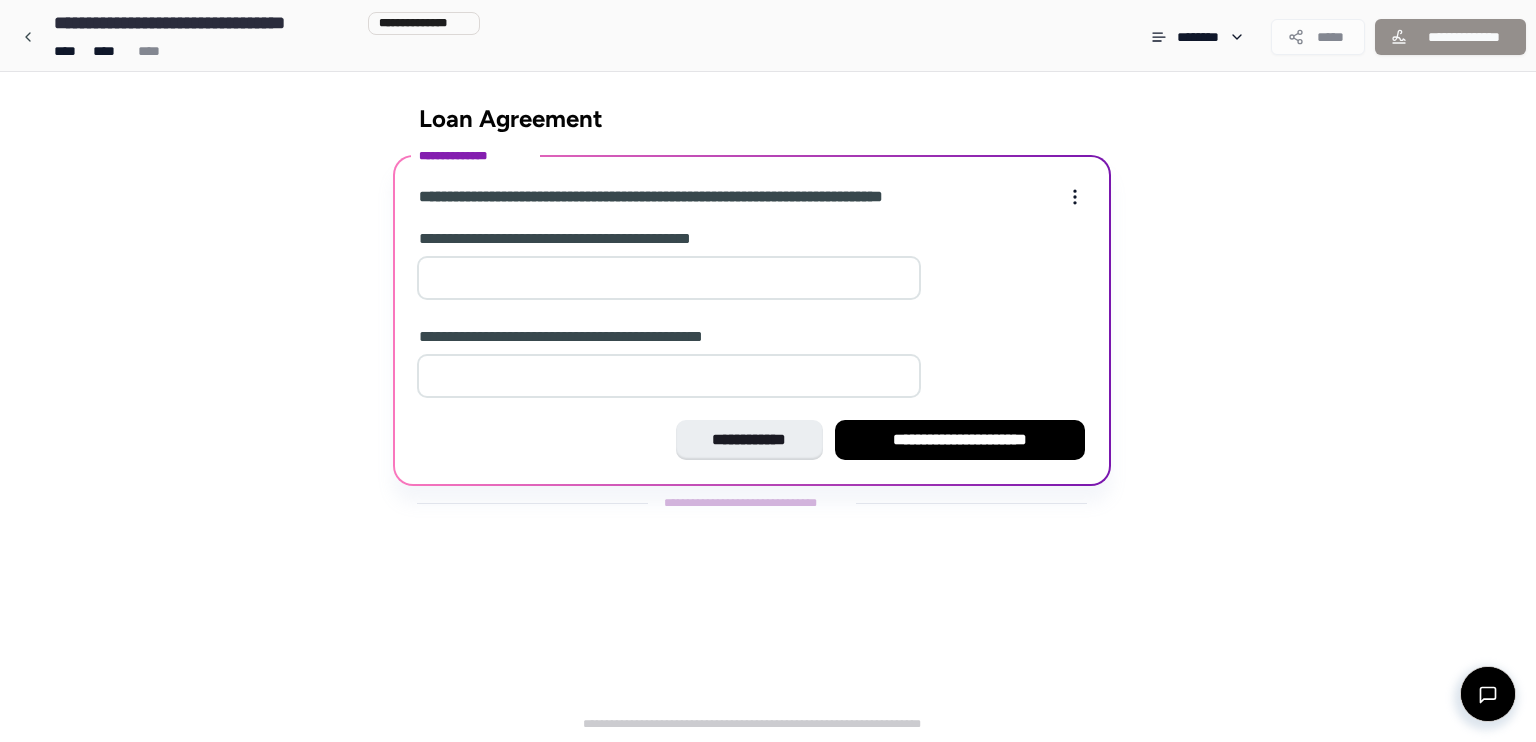 click at bounding box center (669, 278) 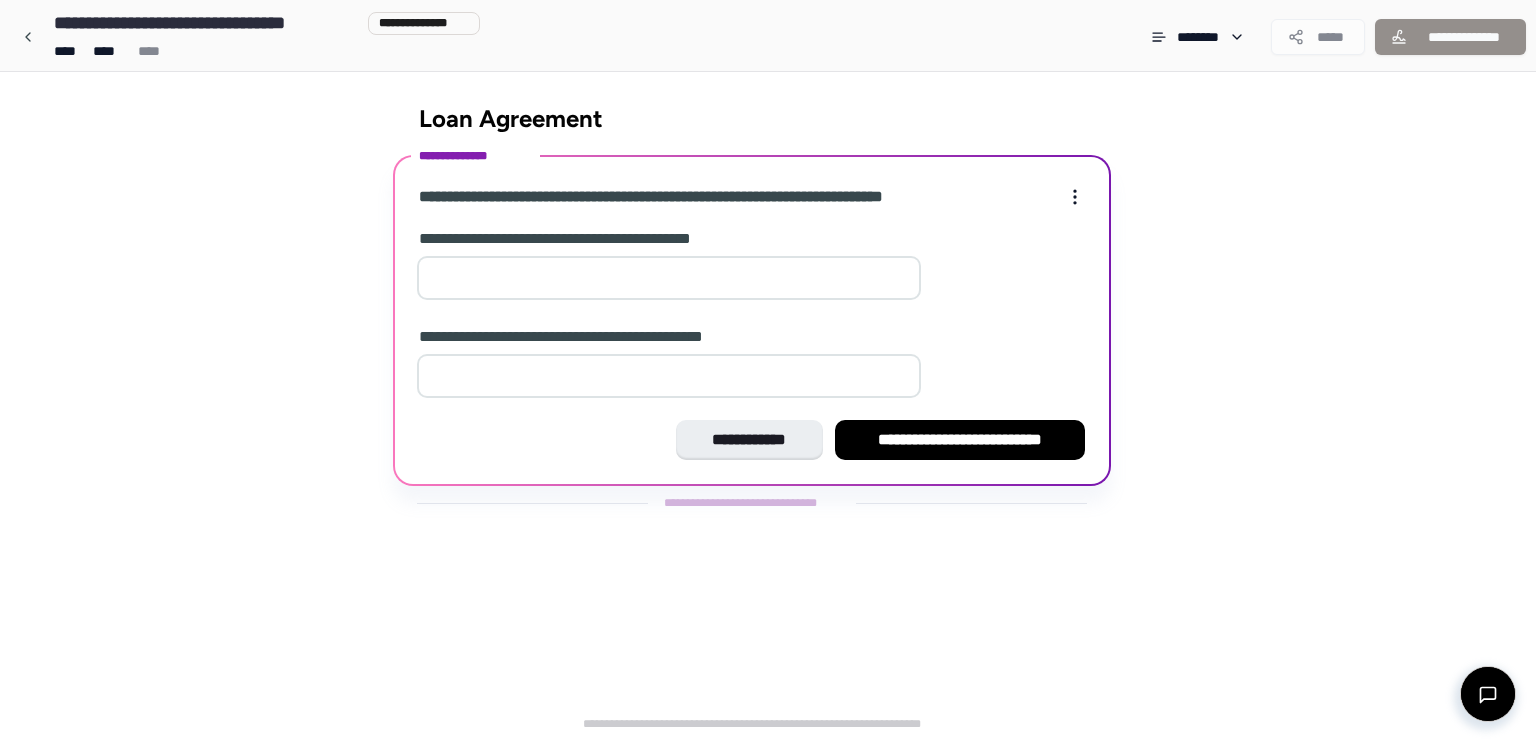 type on "*" 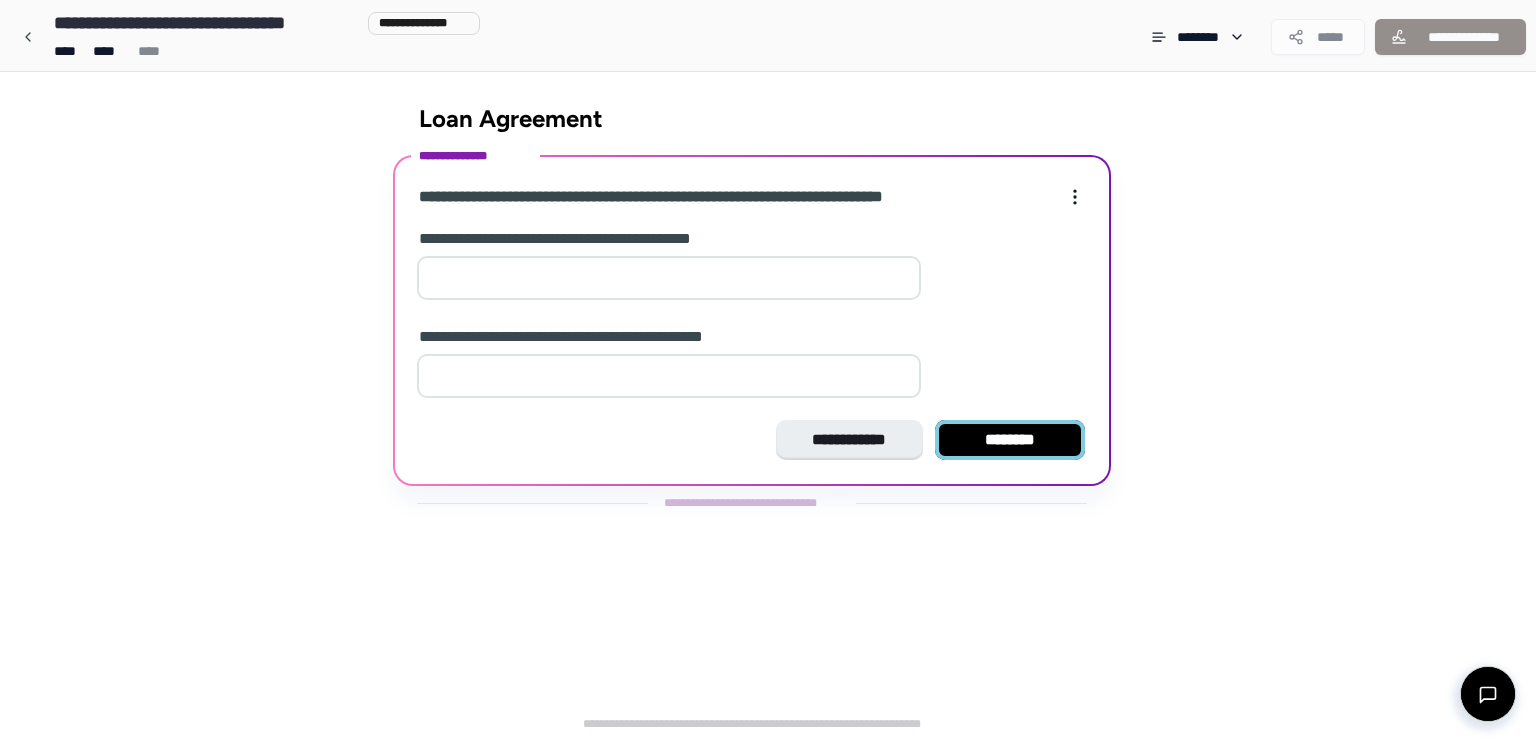 type on "*" 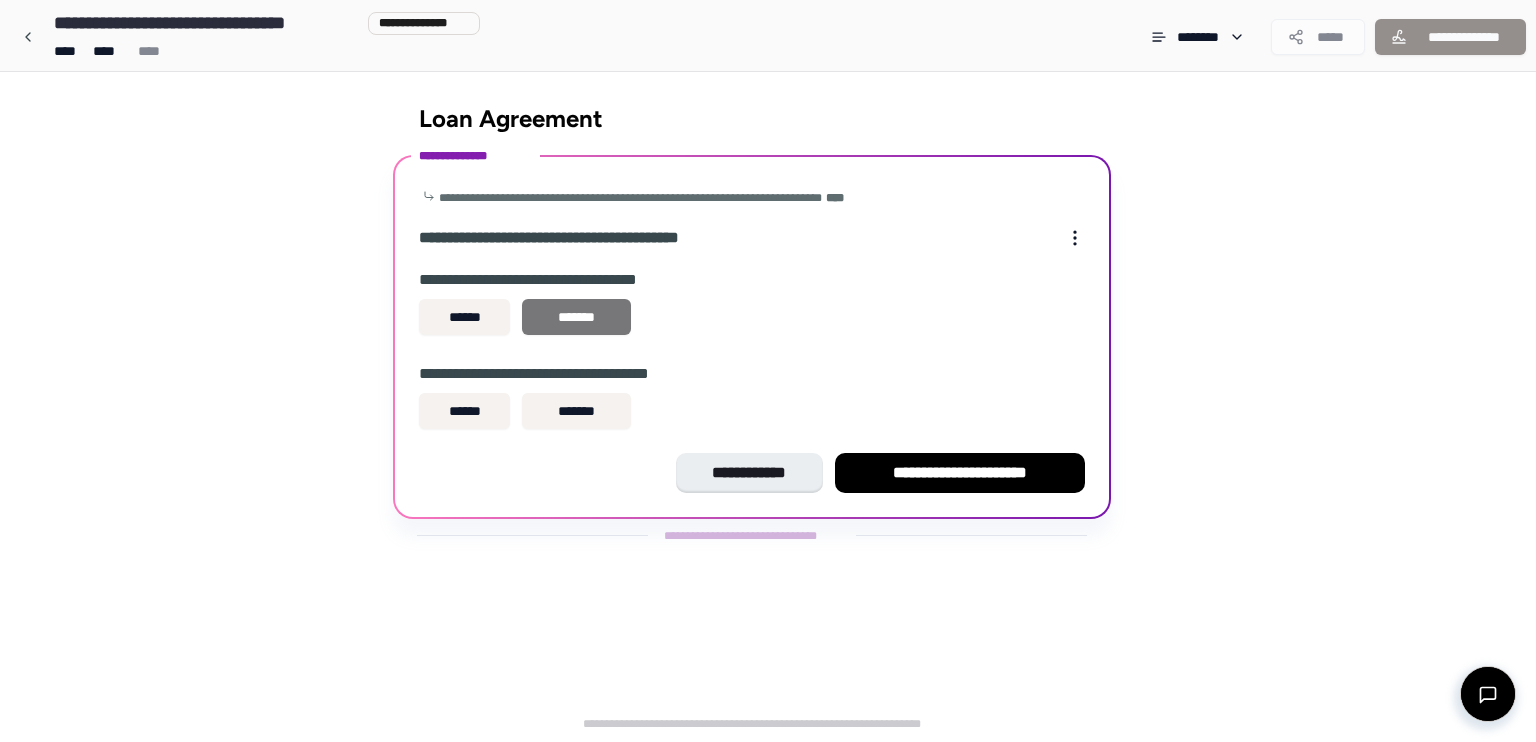 click on "*******" at bounding box center (576, 317) 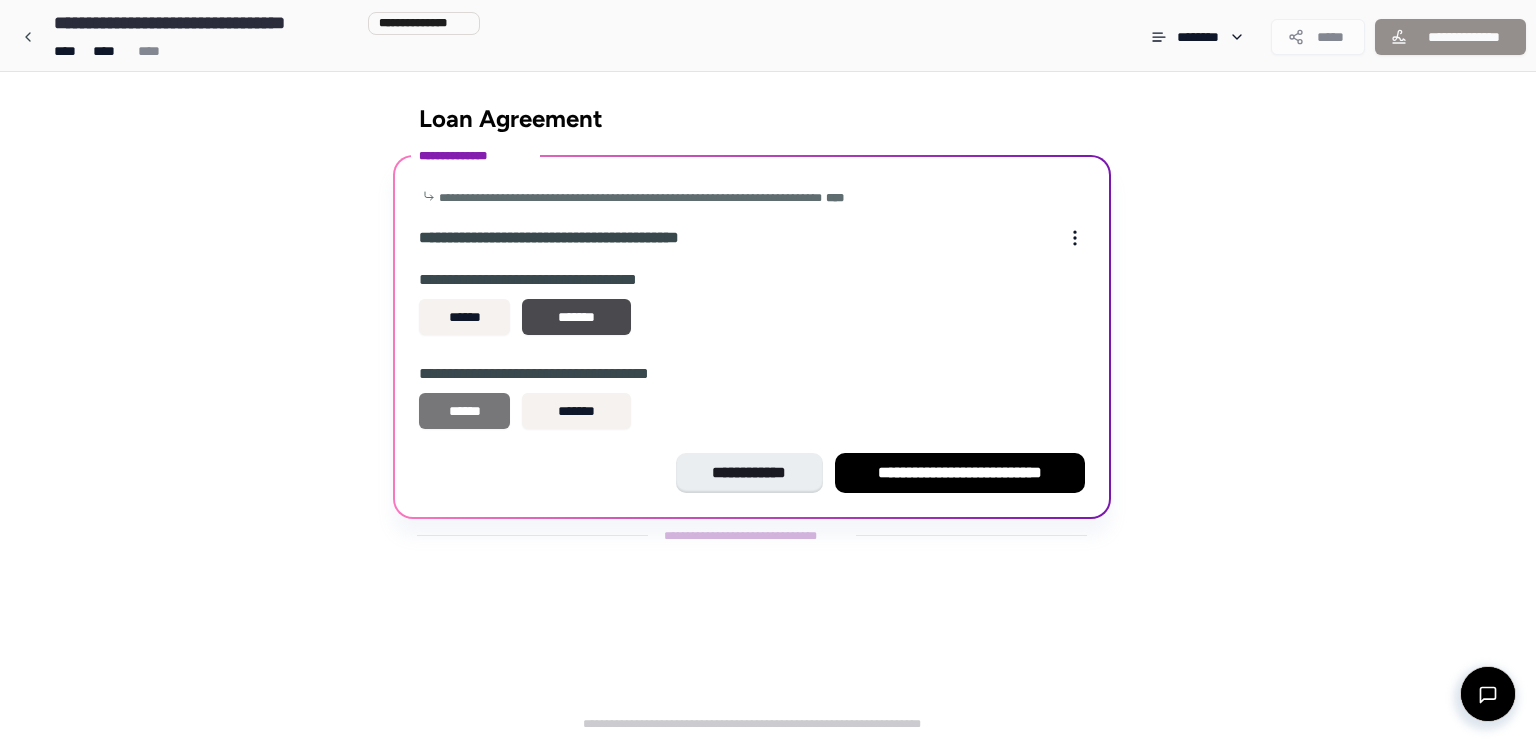 click on "******" at bounding box center [464, 411] 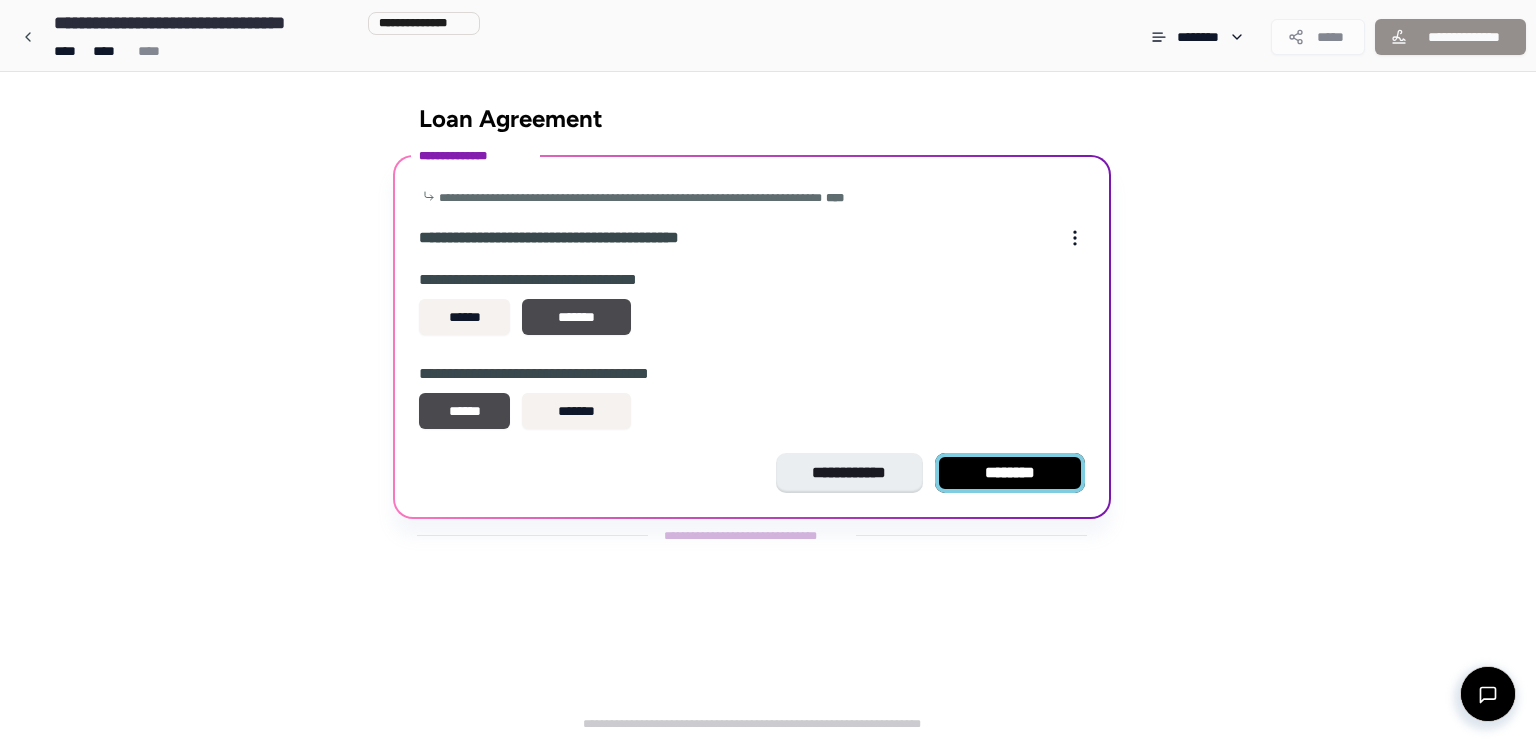 click on "********" at bounding box center (1010, 473) 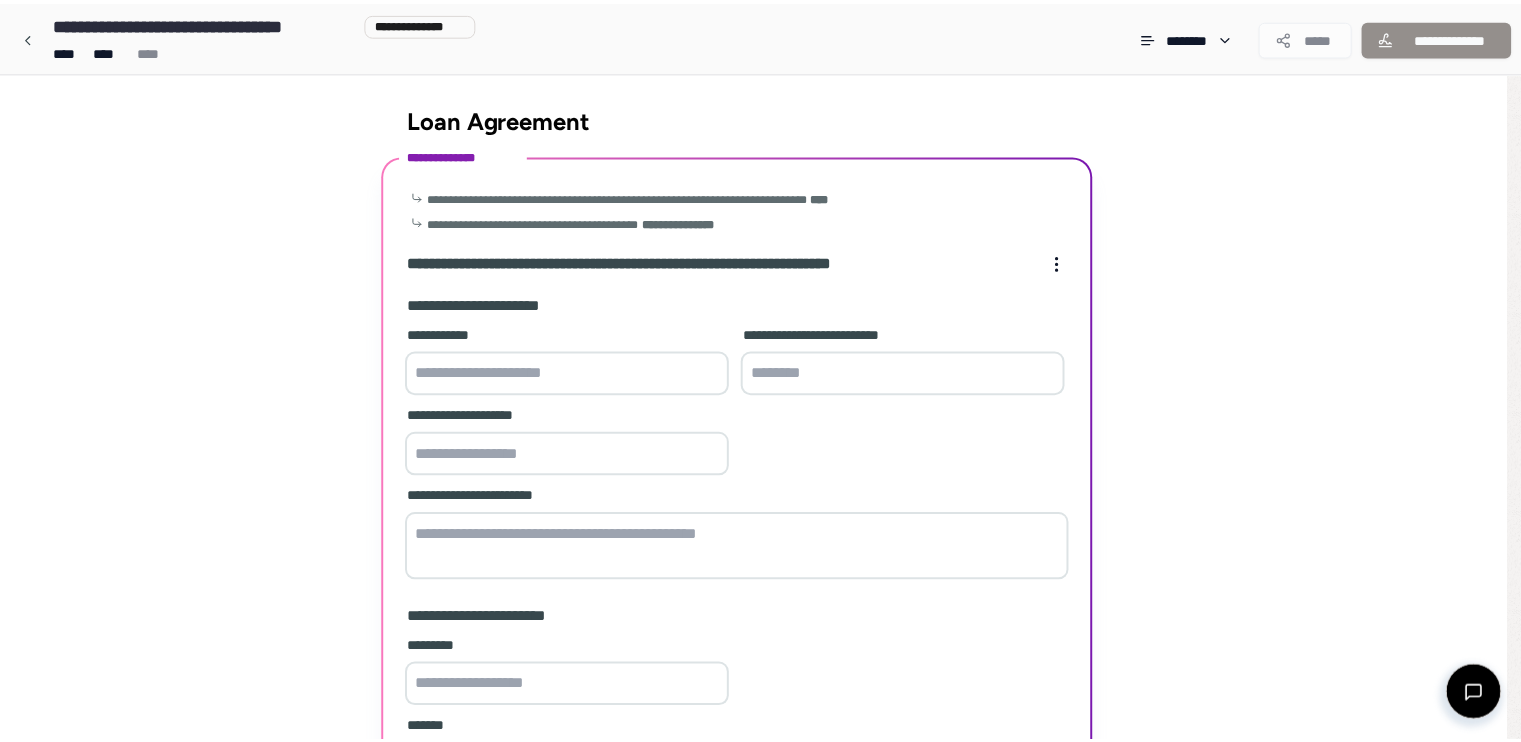 scroll, scrollTop: 236, scrollLeft: 0, axis: vertical 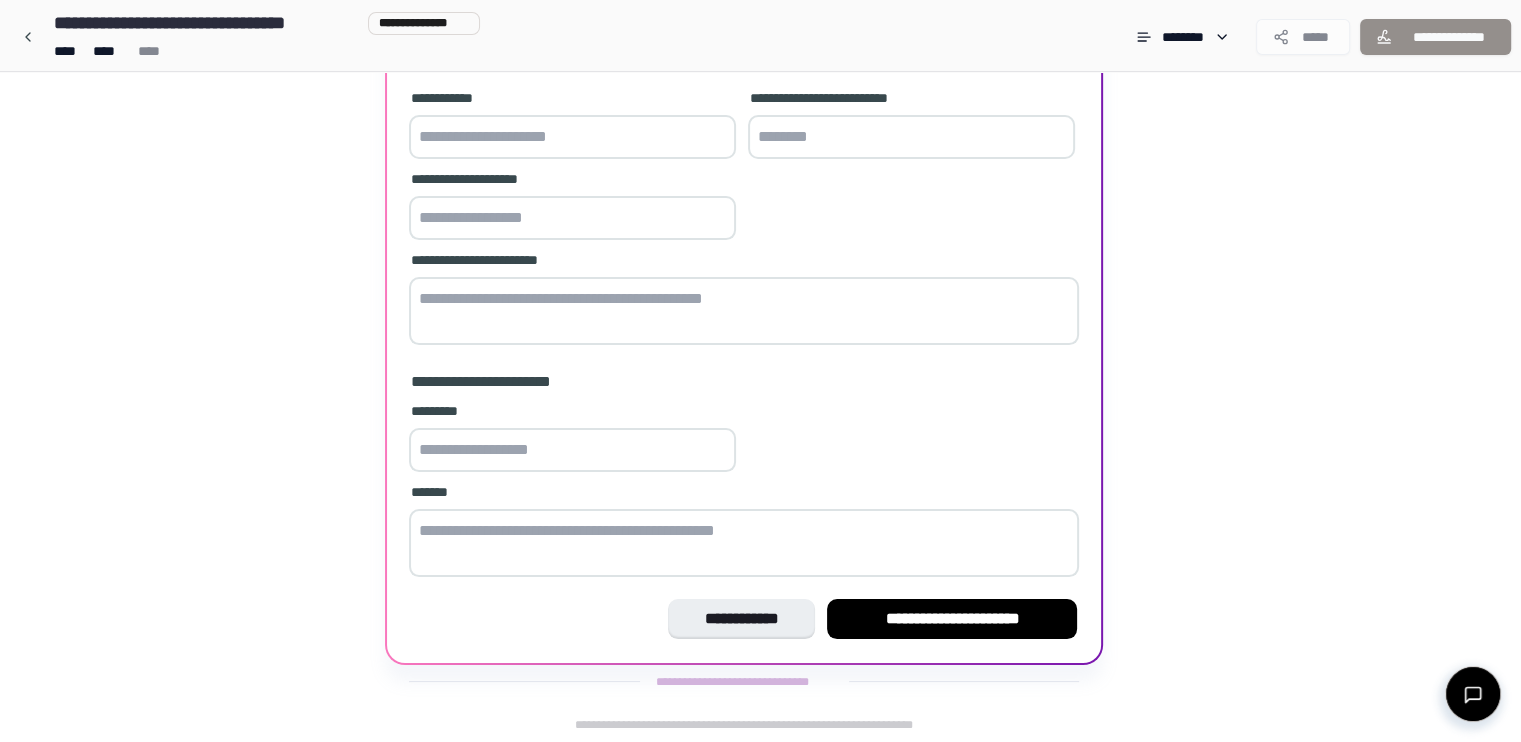 click at bounding box center [572, 137] 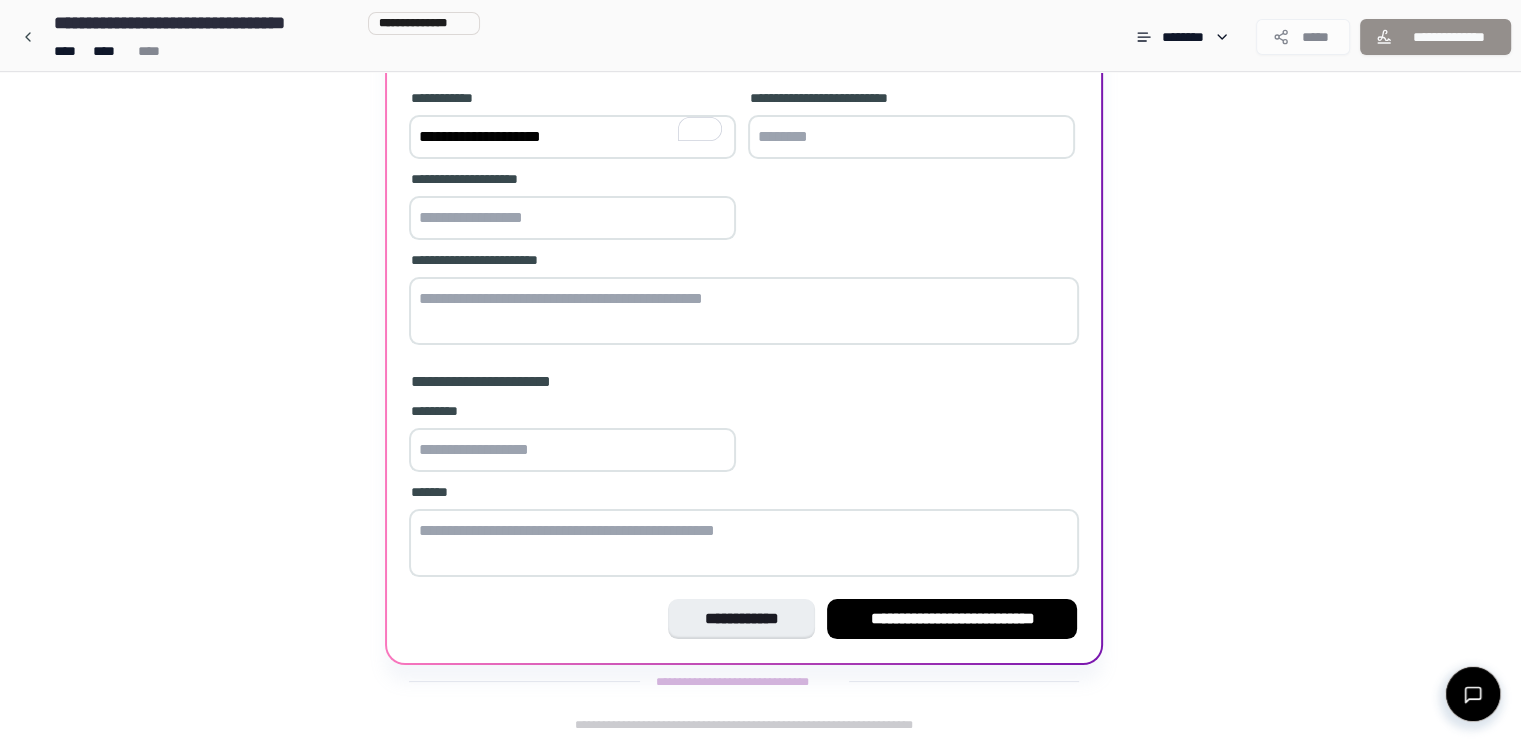 type on "**********" 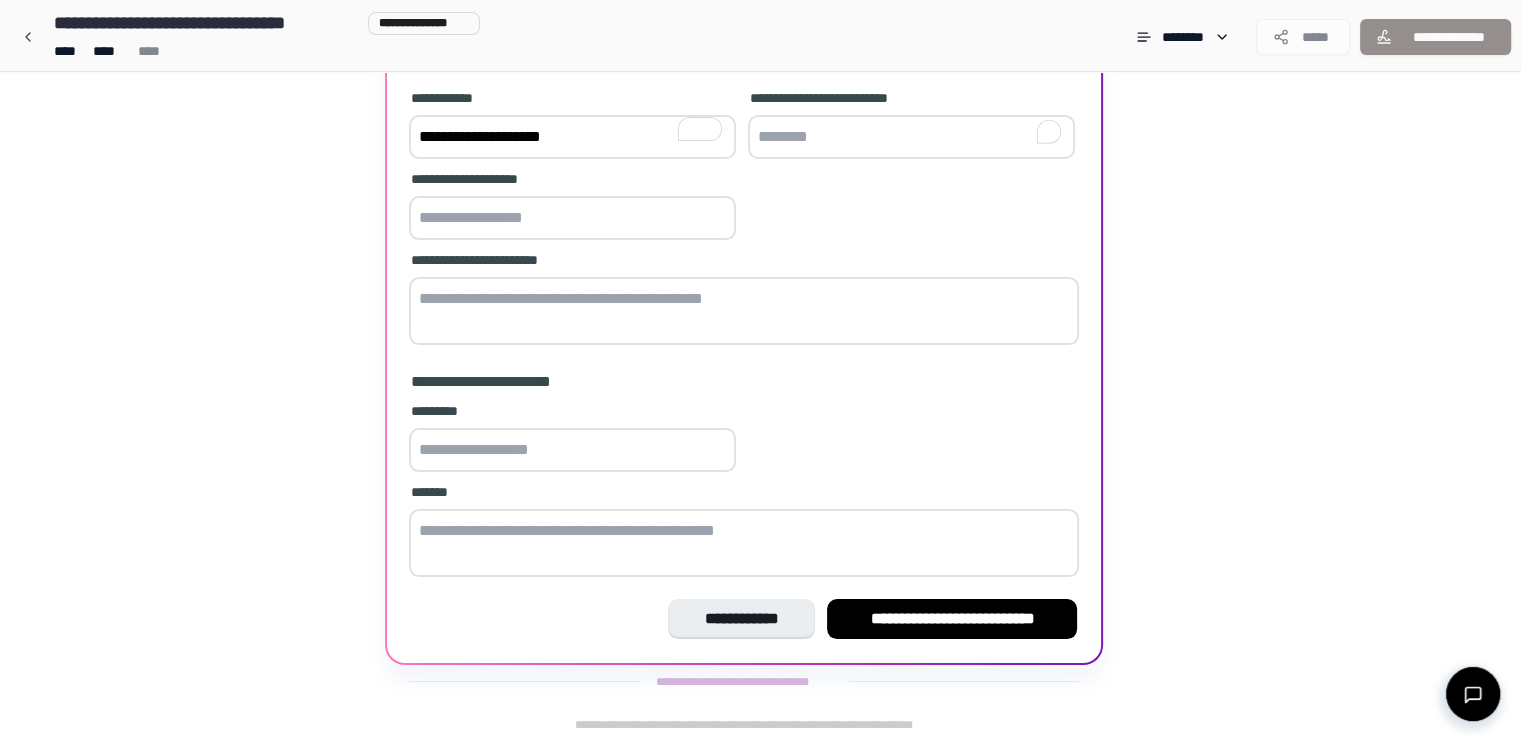 click at bounding box center (911, 137) 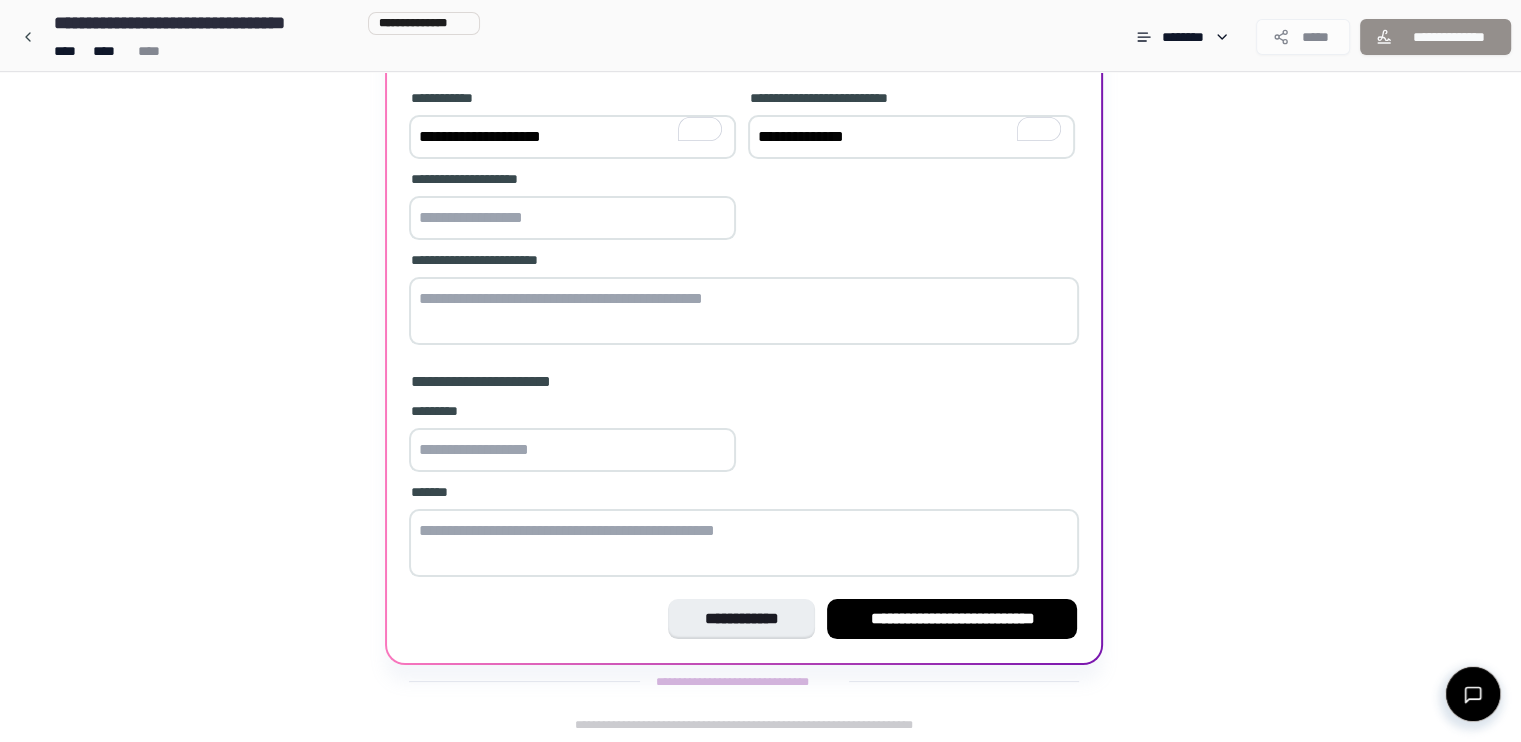 type on "**********" 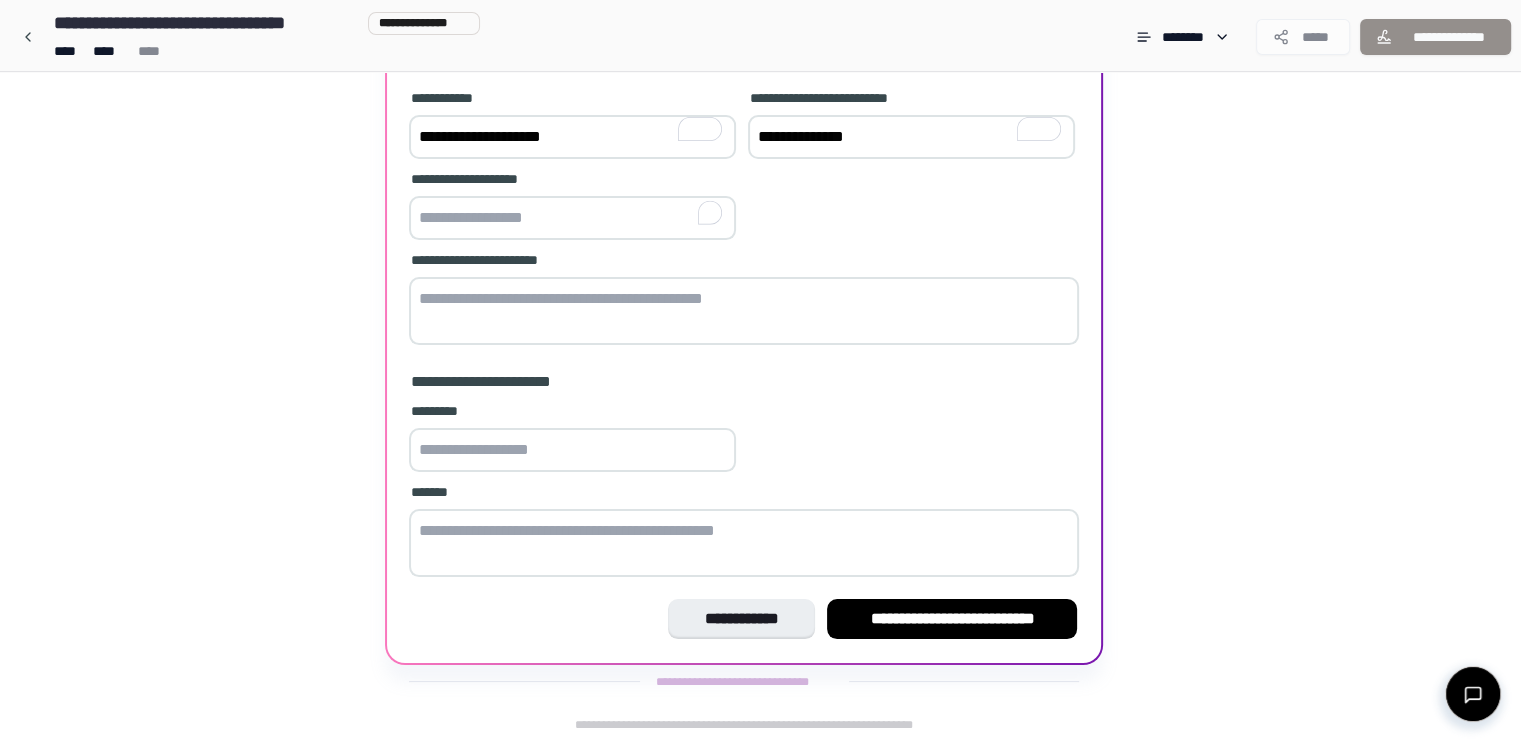 click at bounding box center (572, 218) 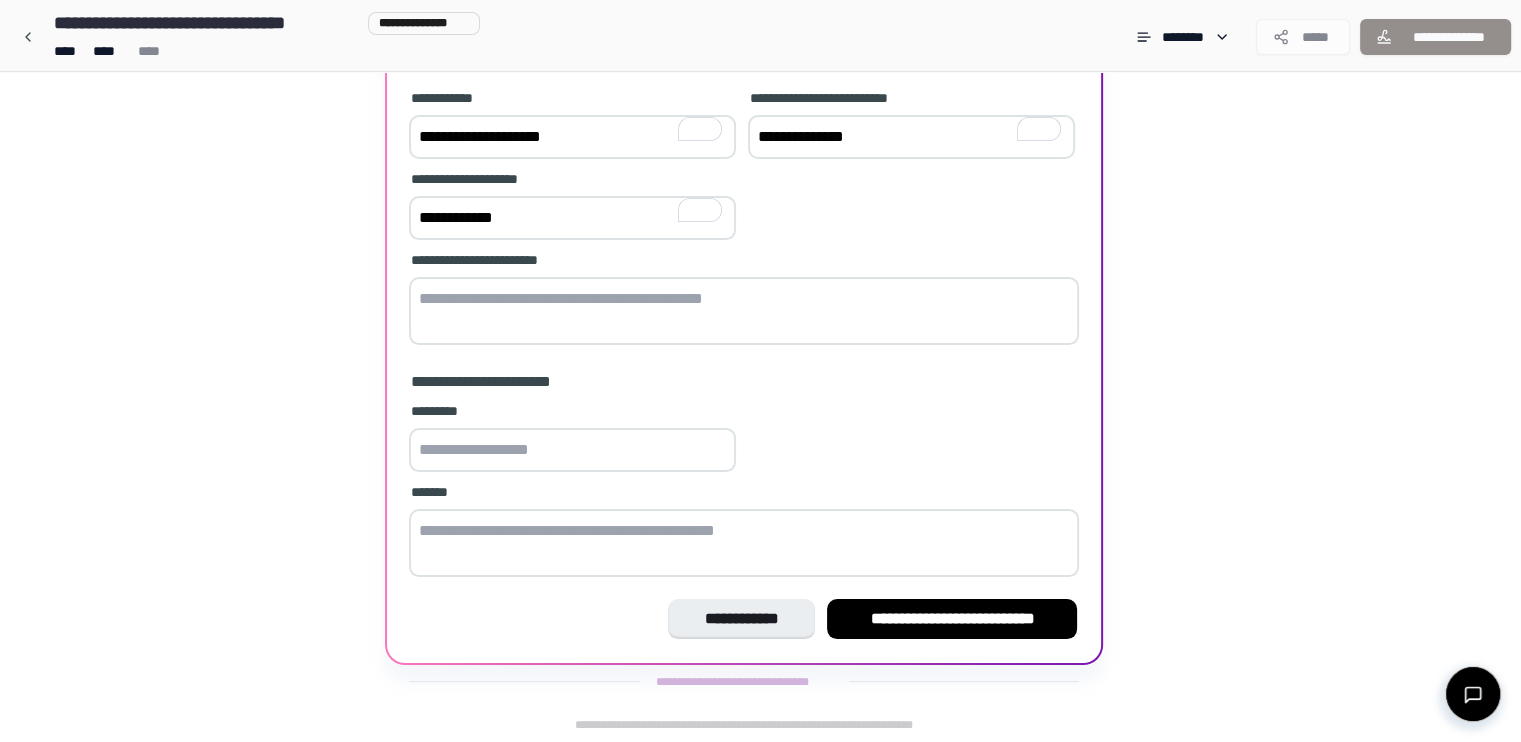 type on "**********" 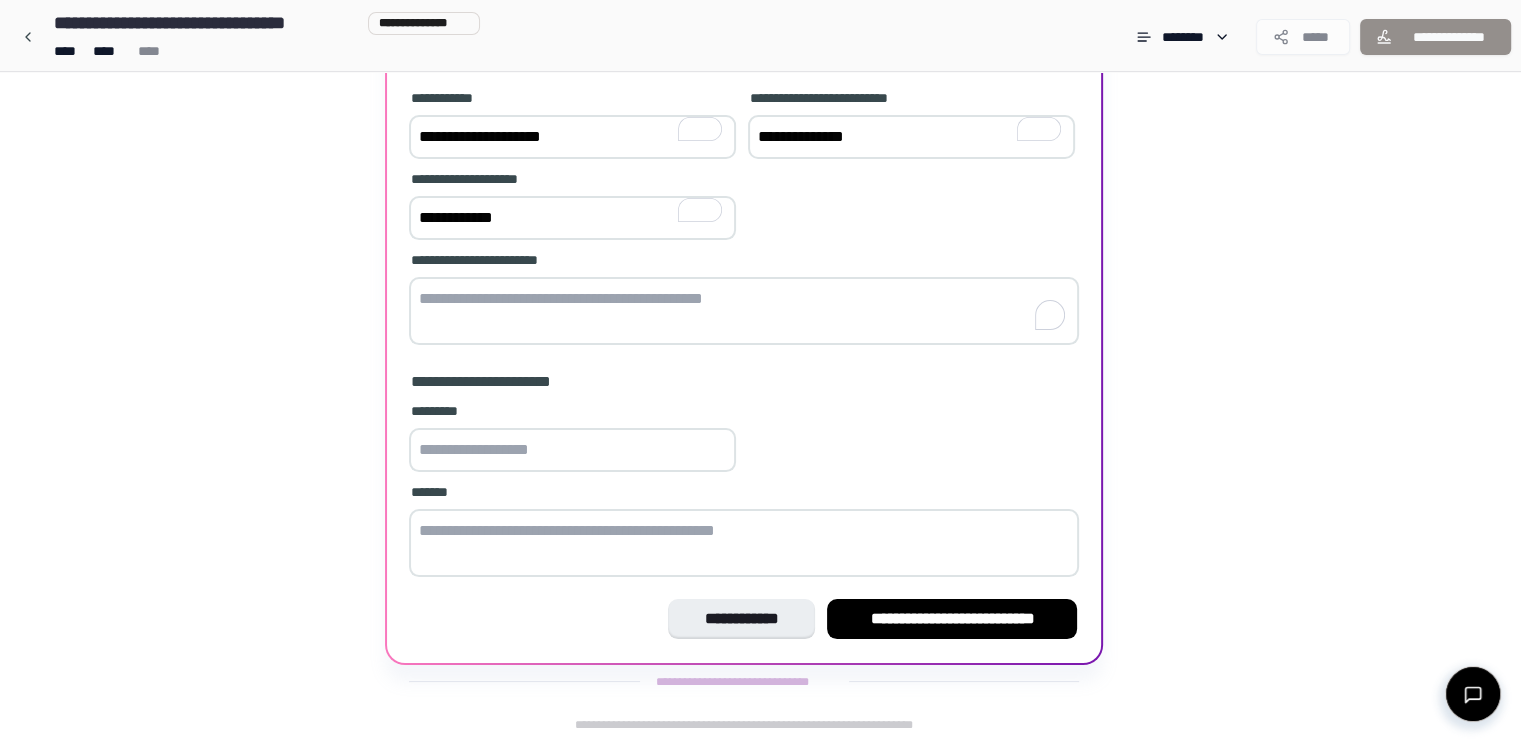 click at bounding box center [744, 311] 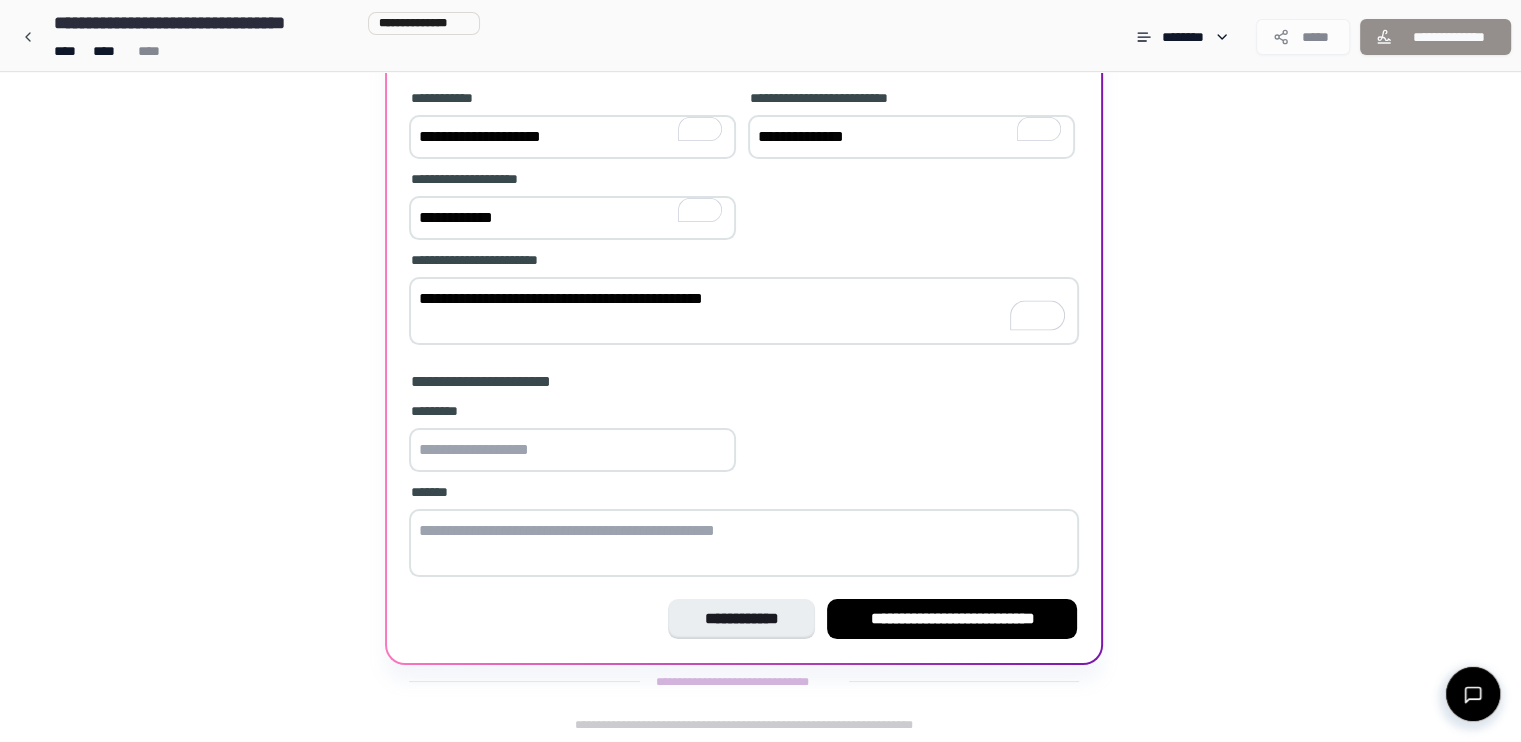 type on "**********" 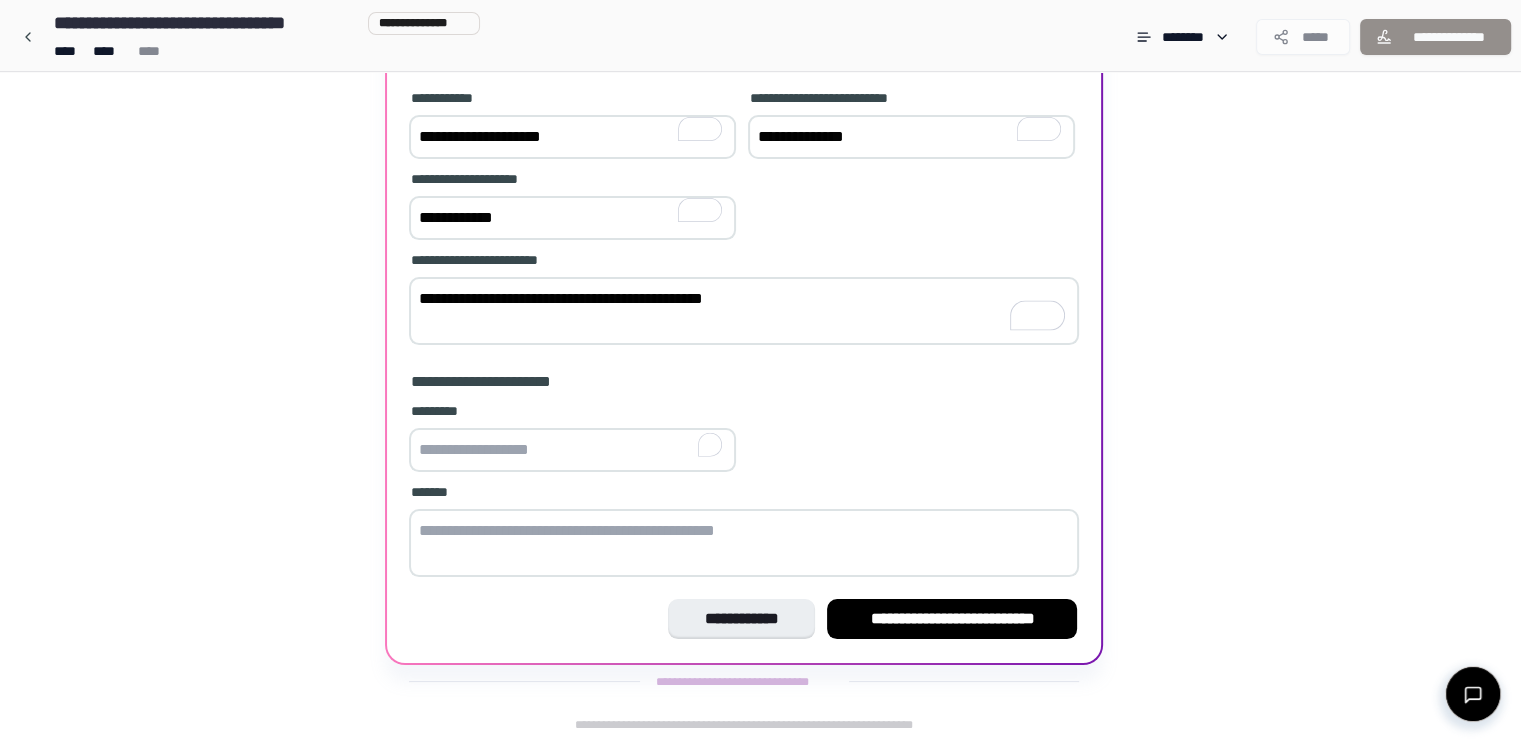 click at bounding box center (572, 450) 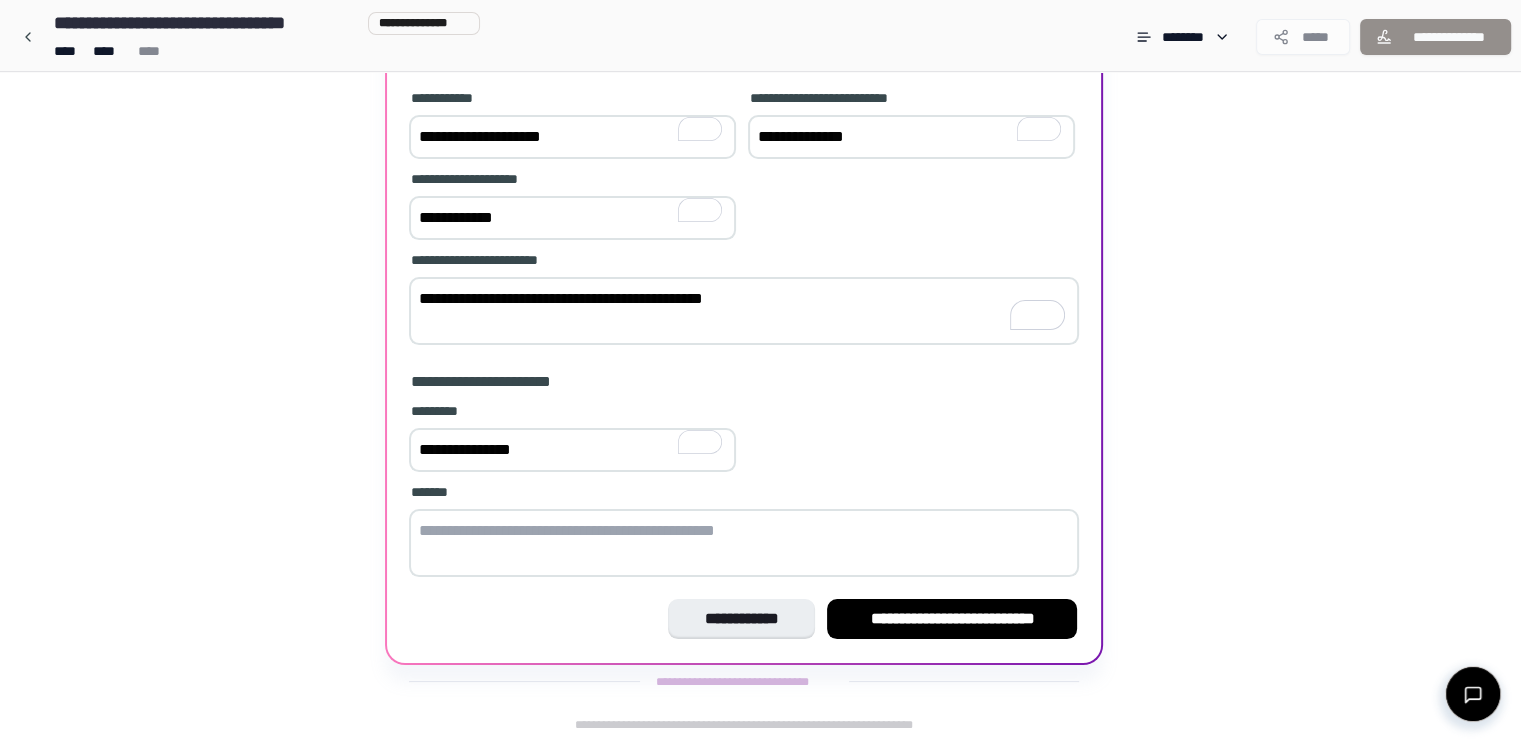 type on "**********" 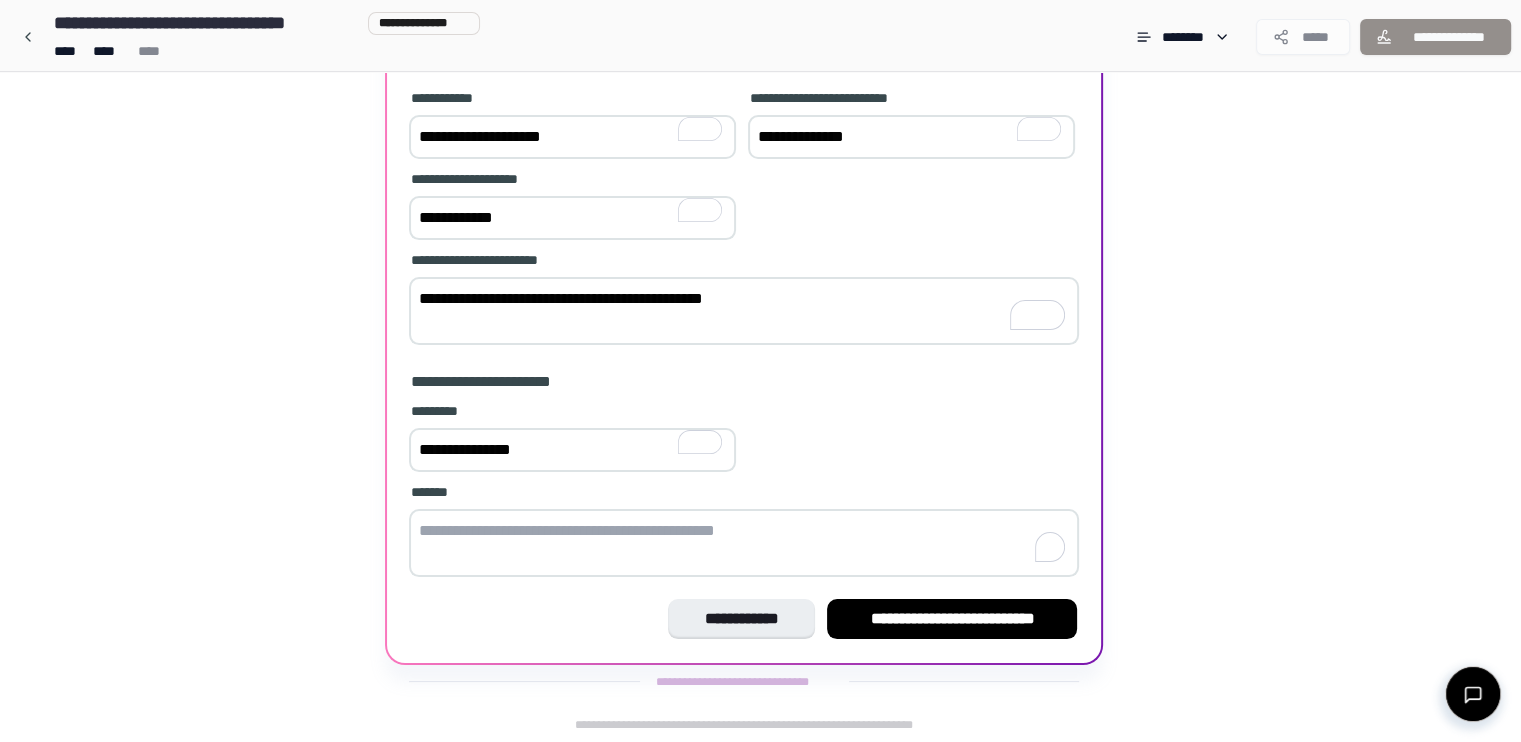 click at bounding box center (744, 543) 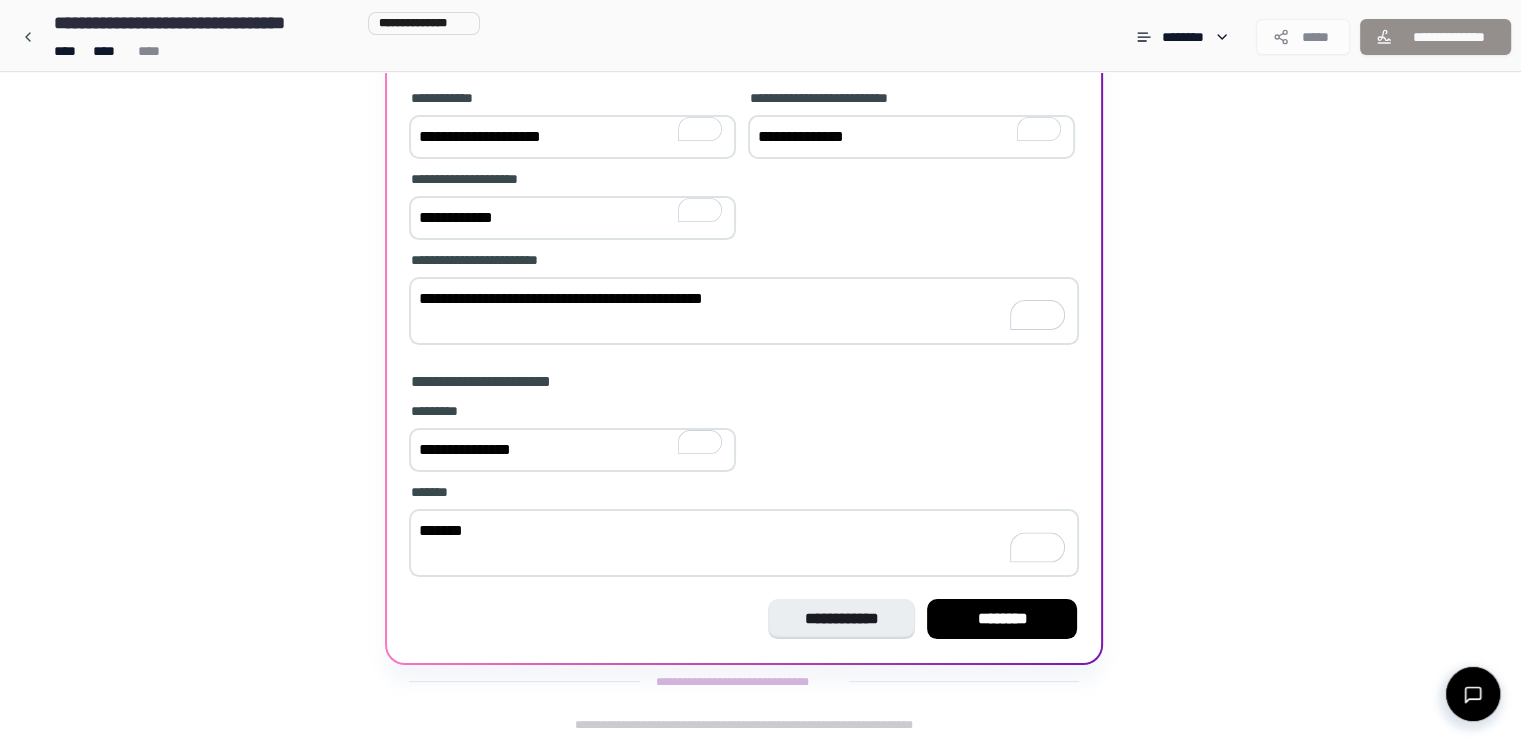 type on "*******" 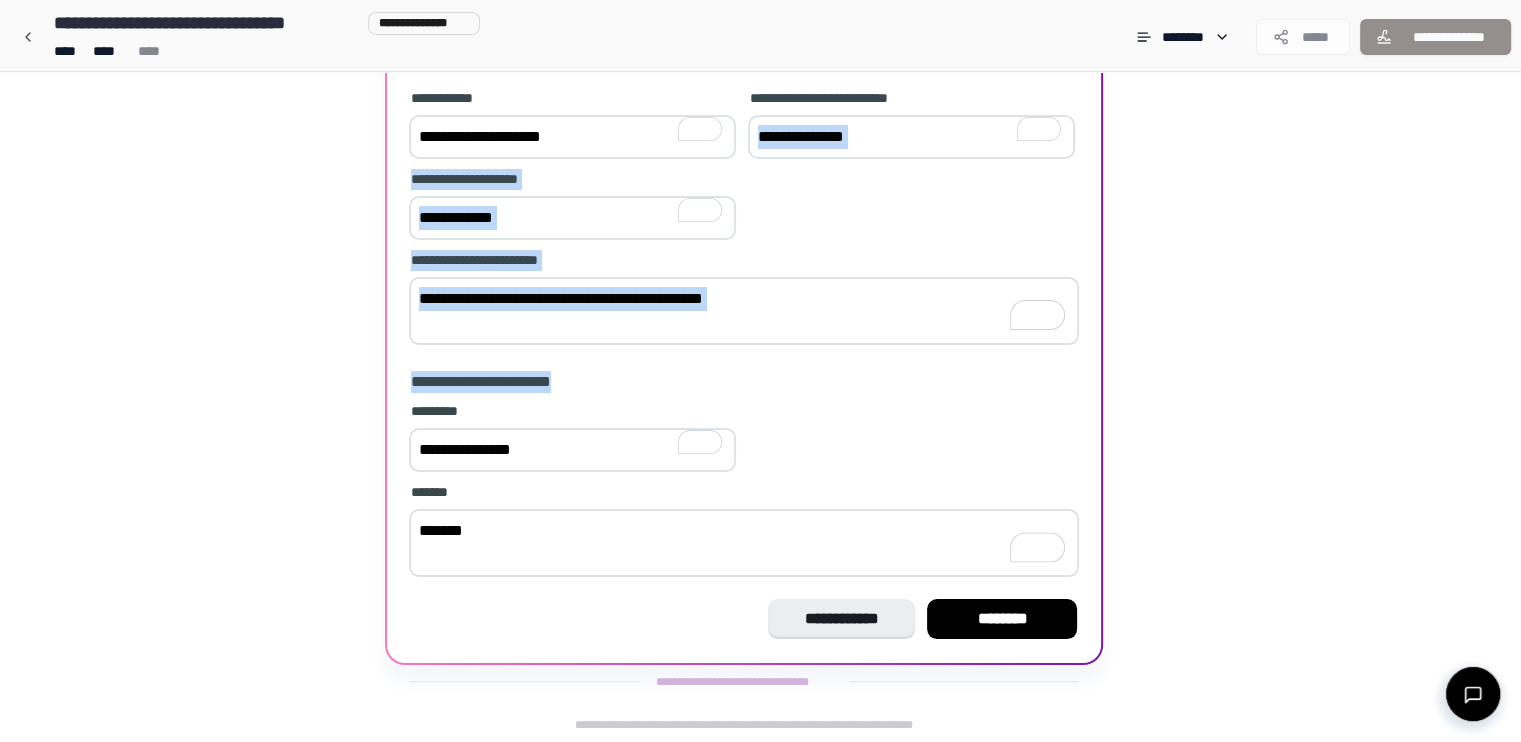 drag, startPoint x: 1519, startPoint y: 383, endPoint x: 1517, endPoint y: 167, distance: 216.00926 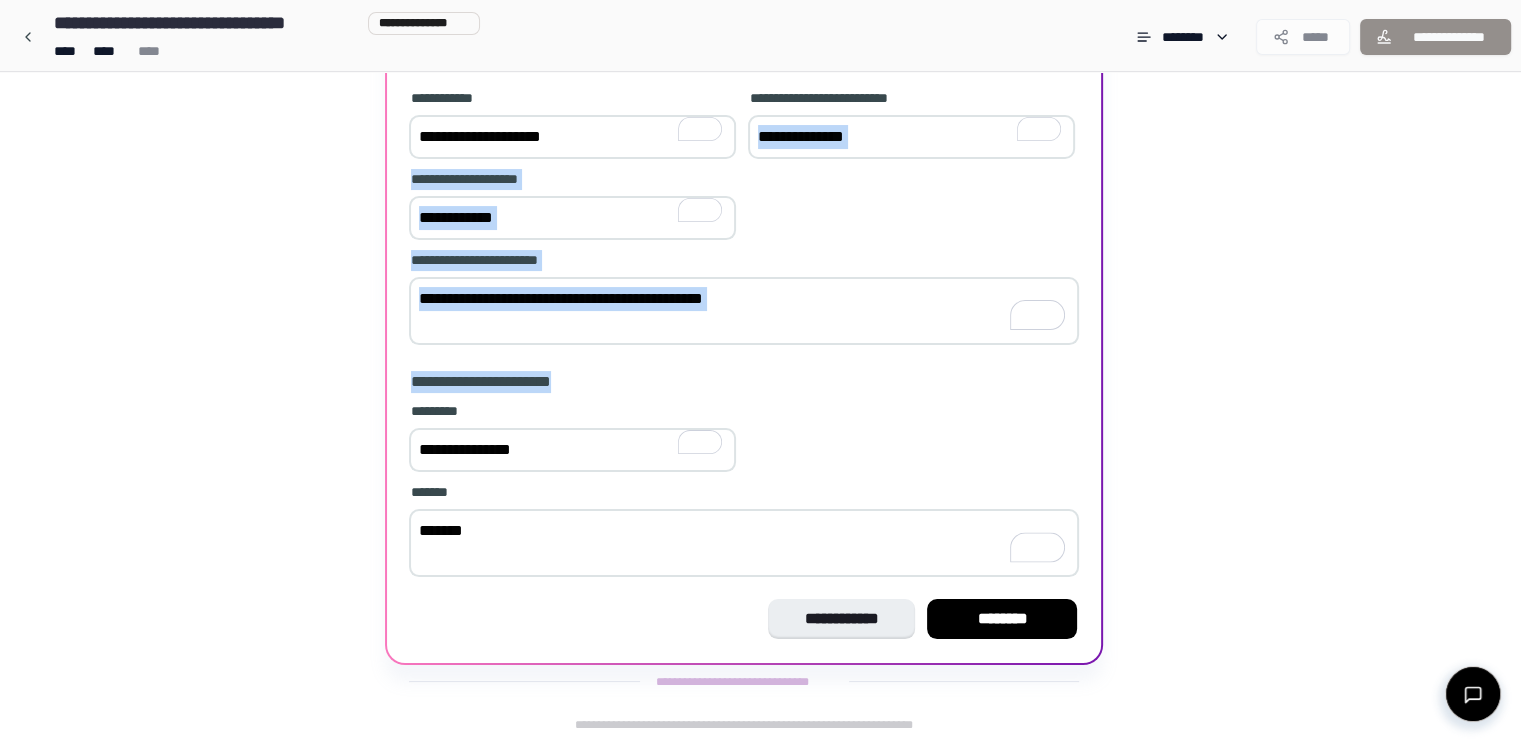click on "Loan Agreement [LAST] [LAST] [LAST] [LAST] [LAST] [LAST] [LAST] [LAST] [LAST] [LAST] [LAST] [LAST] [LAST] [LAST] [LAST] [LAST] [LAST] [LAST] [LAST] [LAST] [LAST] [LAST] [LAST] [LAST] [LAST] [LAST] [LAST] [LAST]" at bounding box center [760, 289] 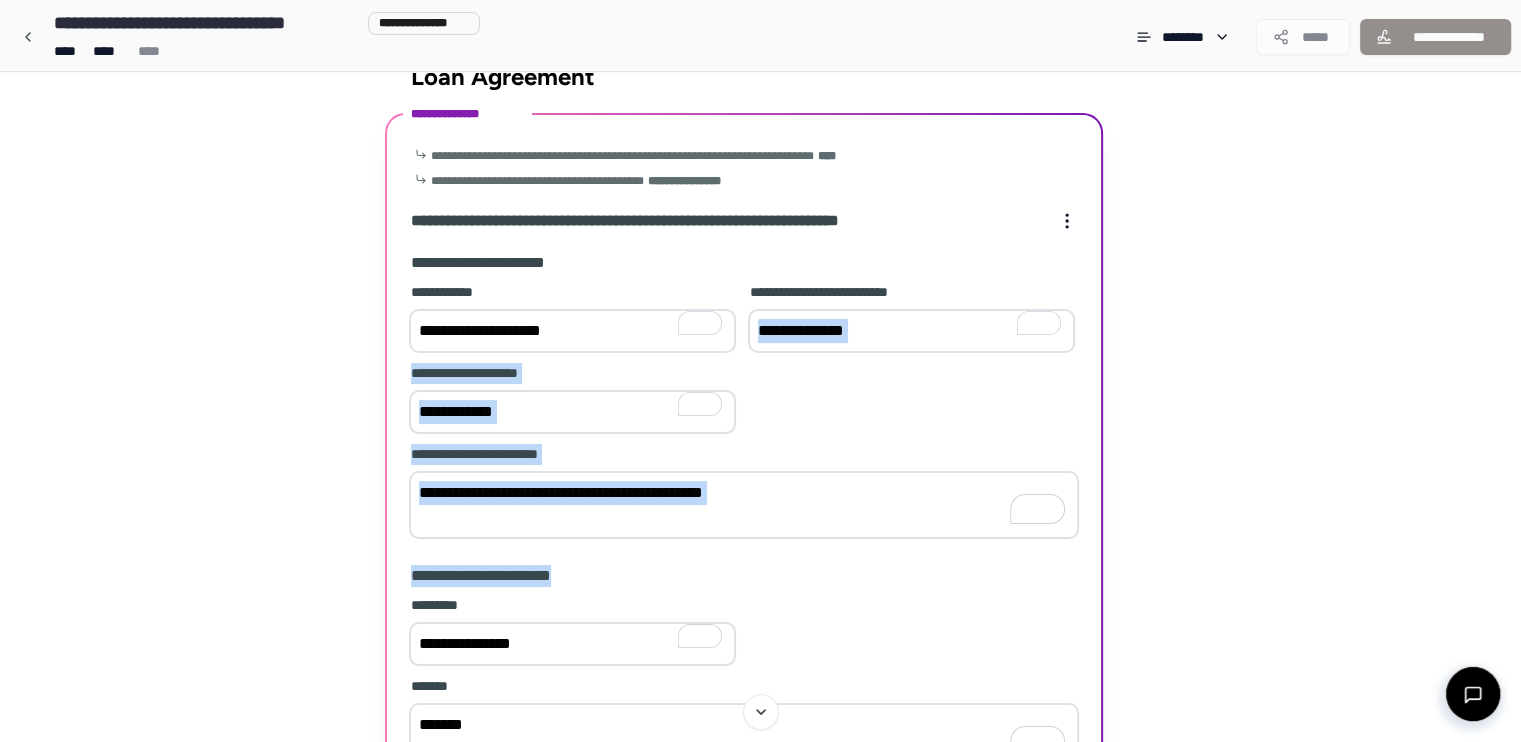 scroll, scrollTop: 236, scrollLeft: 0, axis: vertical 